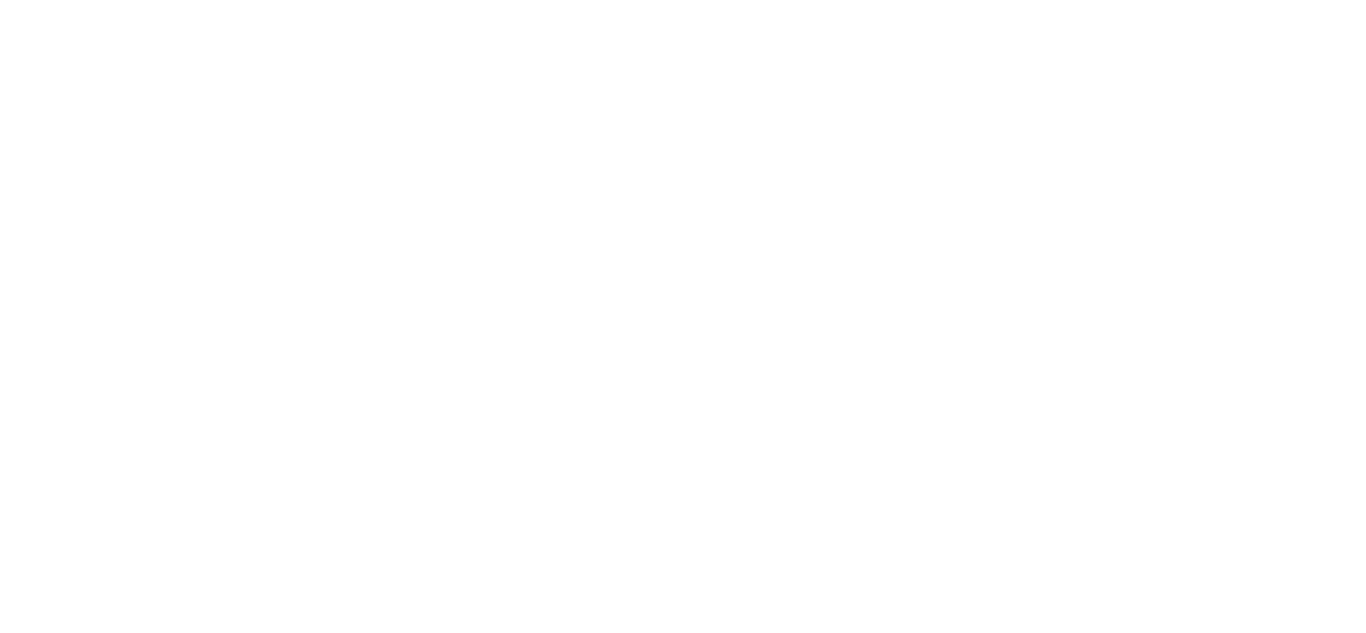 scroll, scrollTop: 0, scrollLeft: 0, axis: both 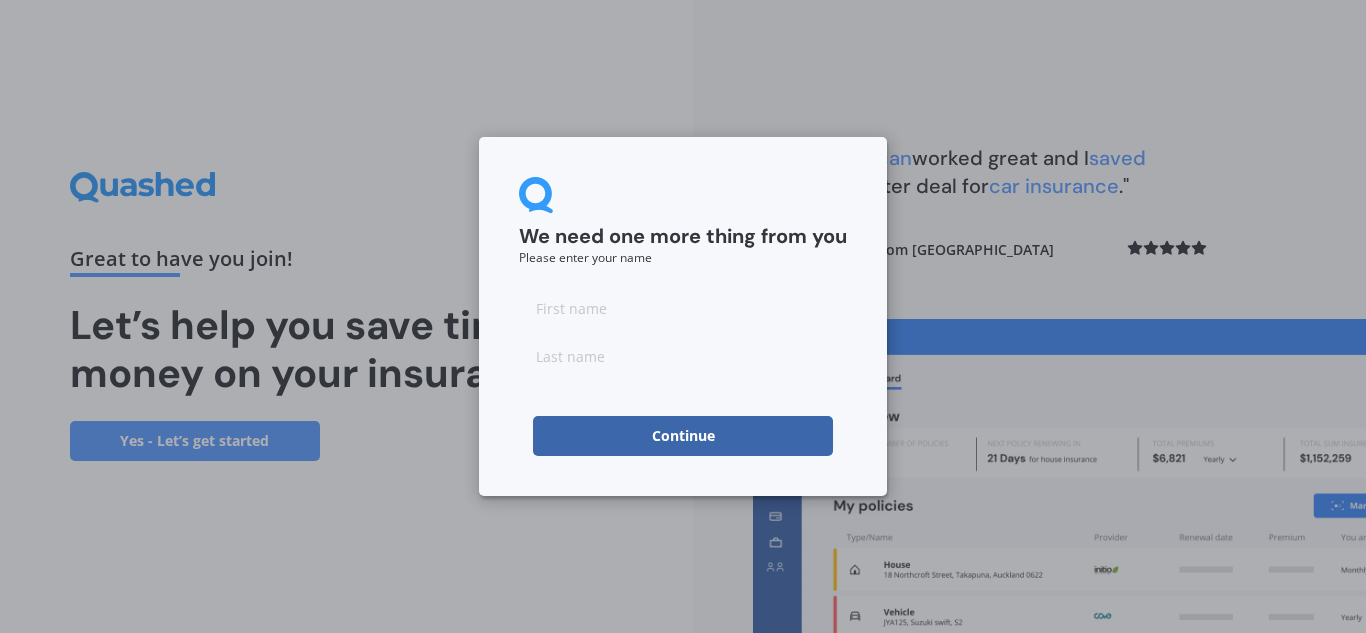 click at bounding box center (683, 308) 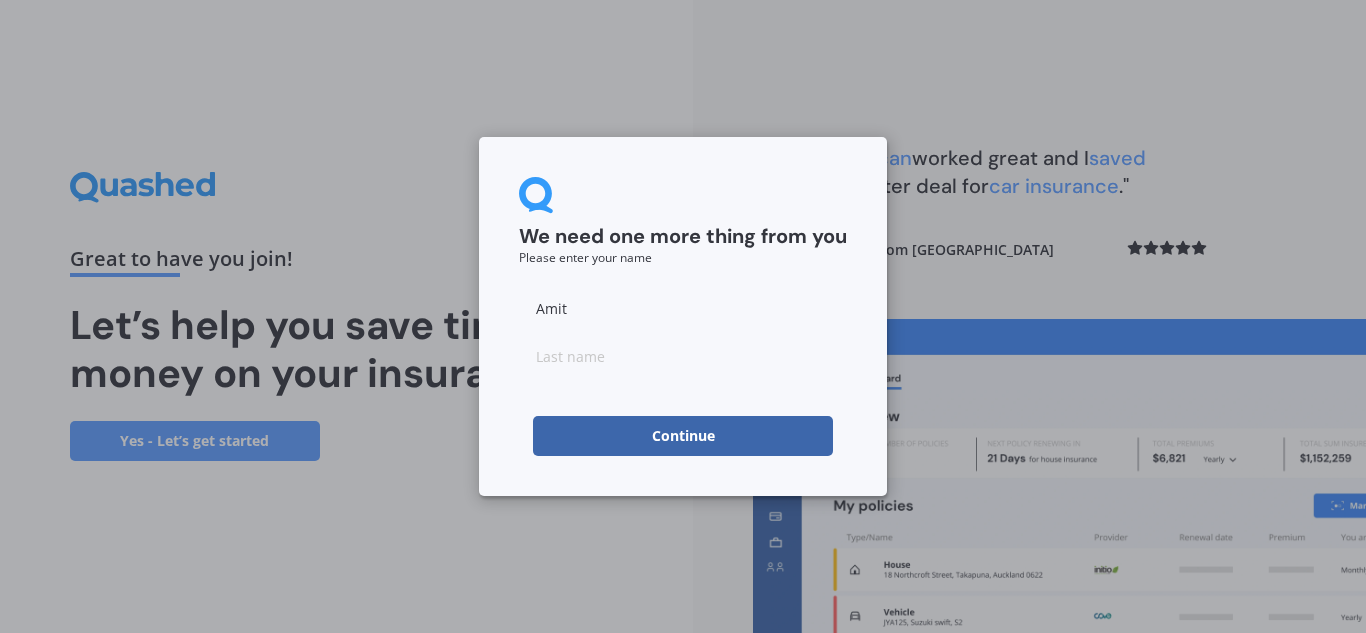 type on "Amit" 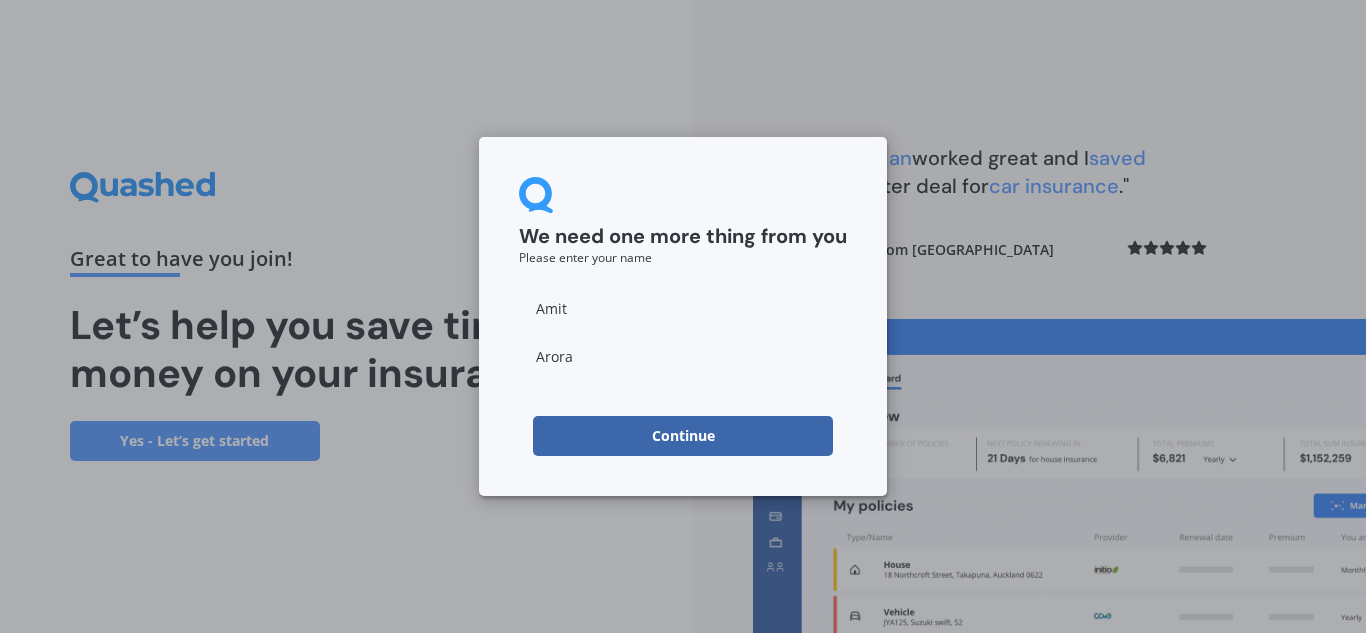 type on "Arora" 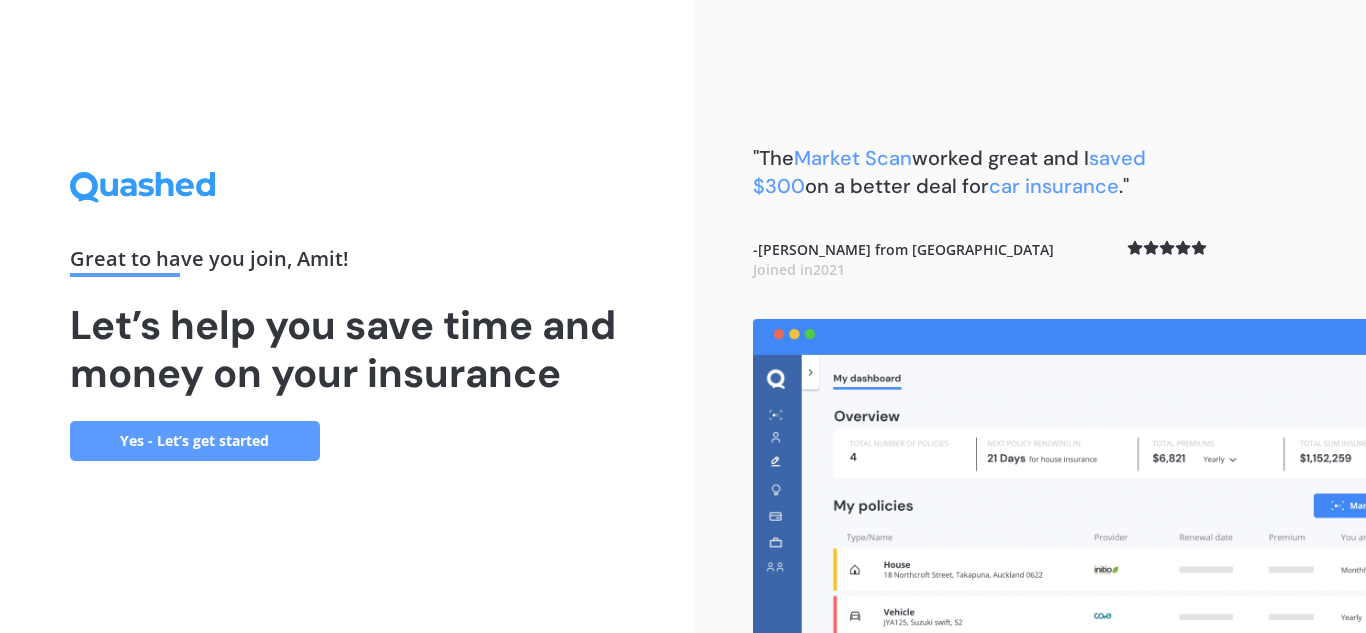 click on "Yes - Let’s get started" at bounding box center [195, 441] 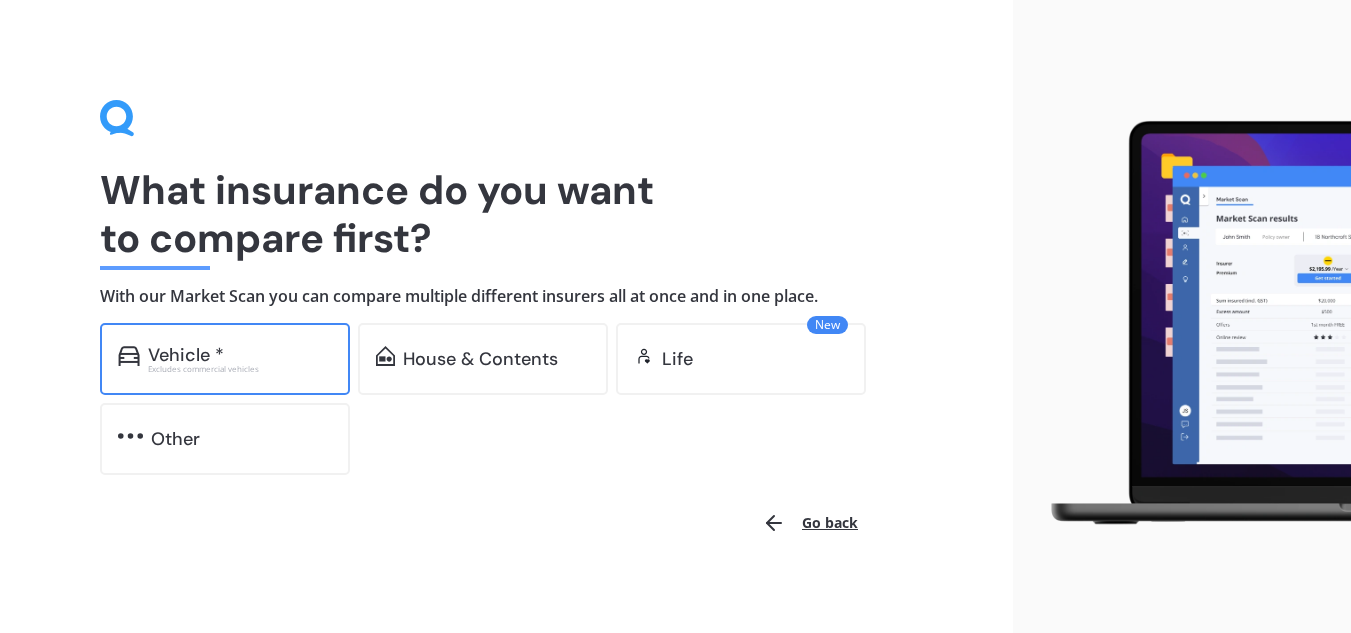 click on "Vehicle *" at bounding box center (240, 355) 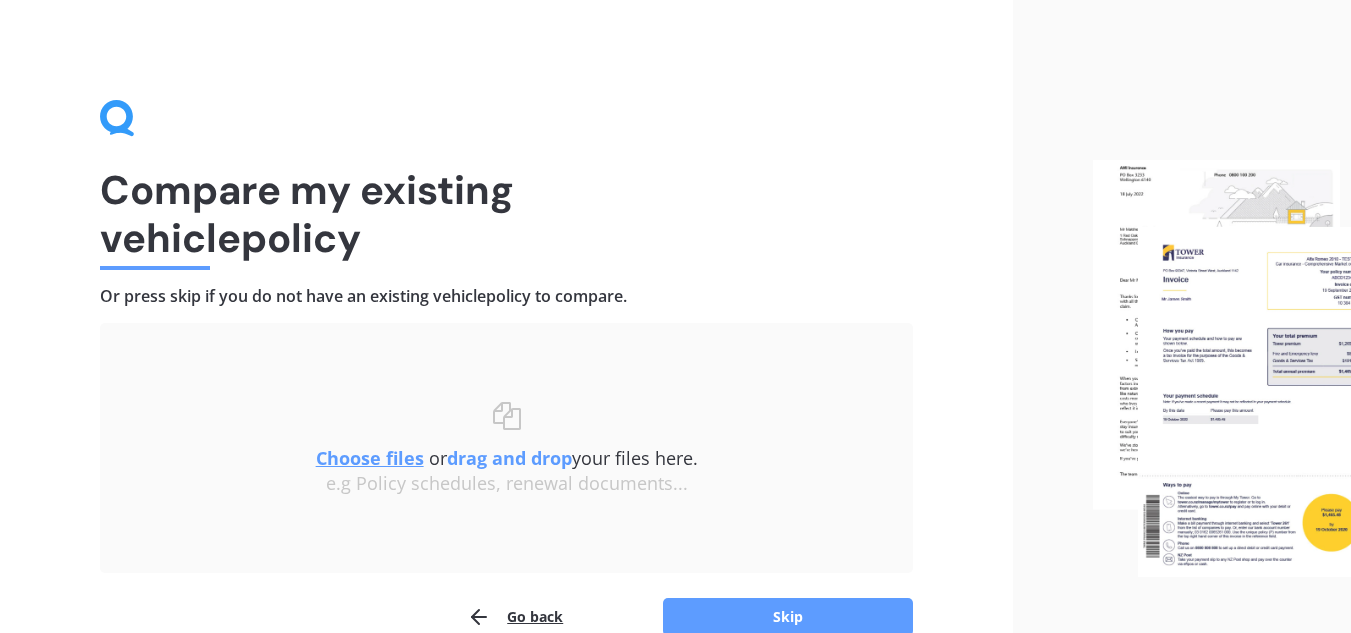 scroll, scrollTop: 104, scrollLeft: 0, axis: vertical 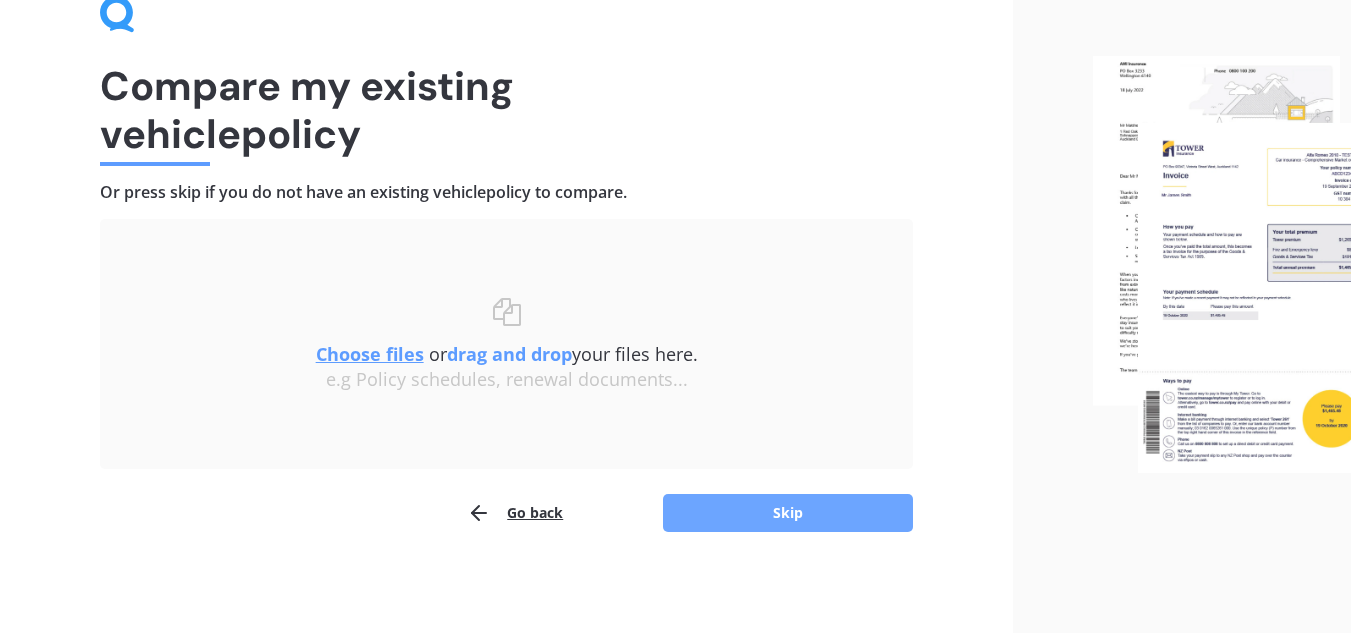 click on "Skip" at bounding box center [788, 513] 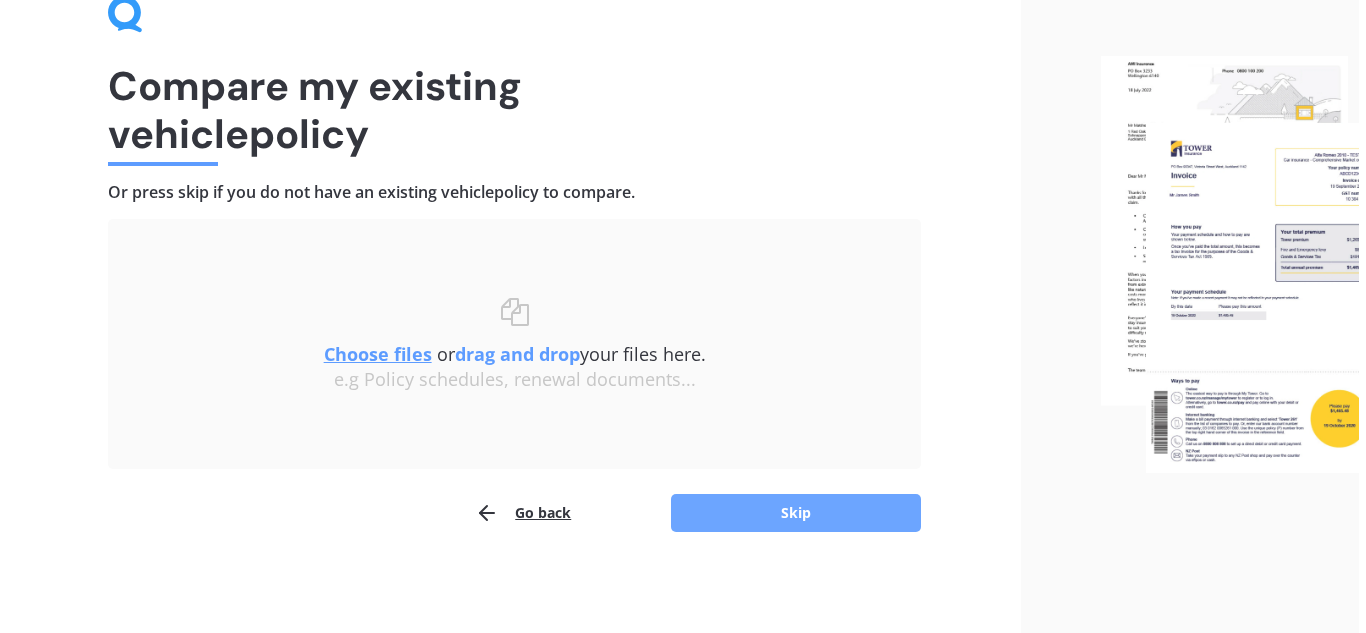scroll, scrollTop: 0, scrollLeft: 0, axis: both 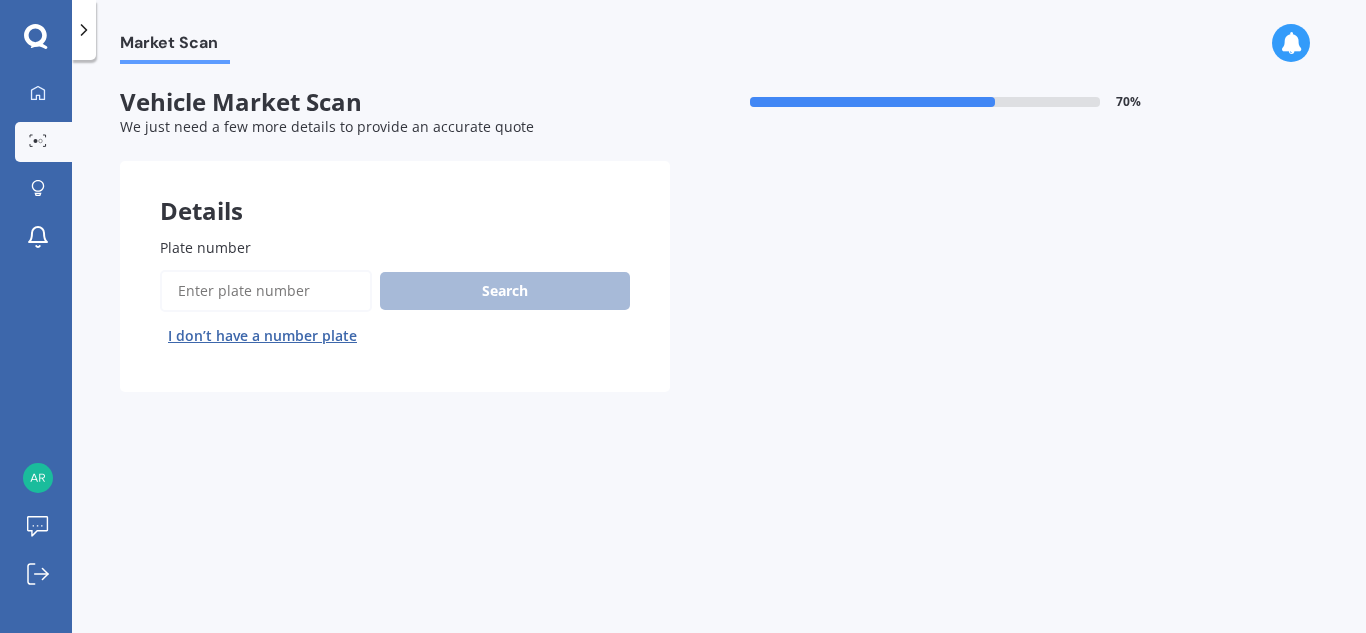 click on "I don’t have a number plate" at bounding box center (262, 336) 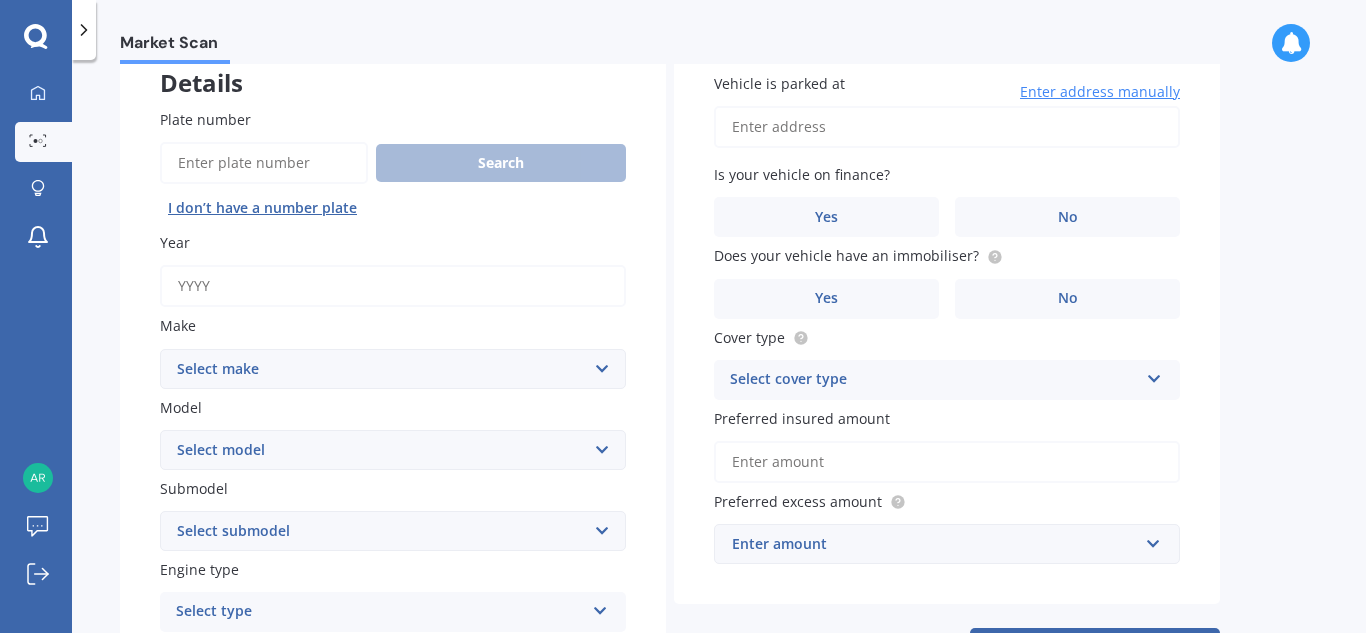scroll, scrollTop: 129, scrollLeft: 0, axis: vertical 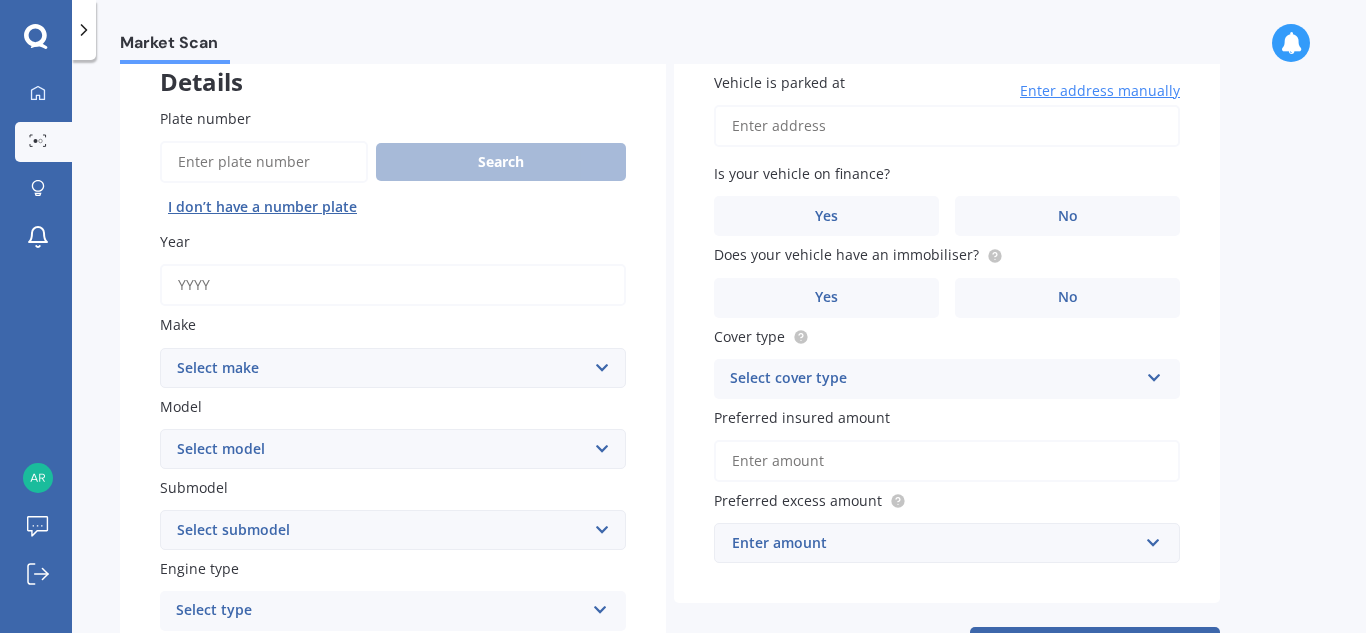 click on "Year" at bounding box center (393, 285) 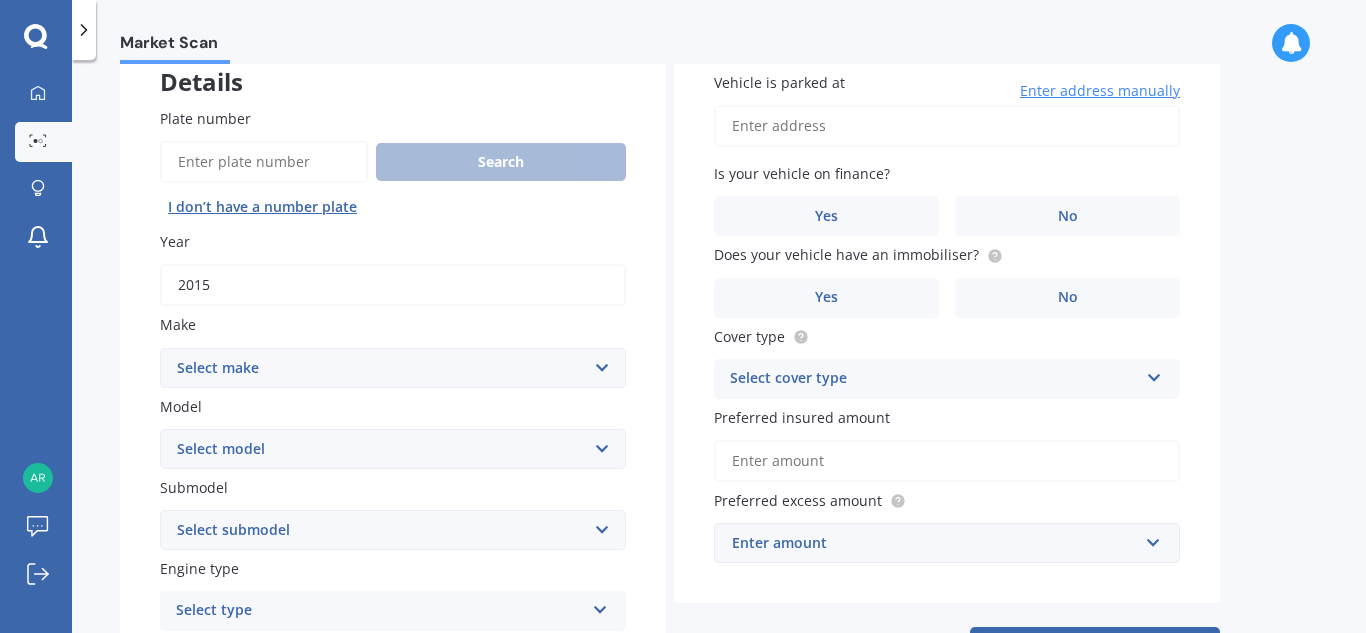 type on "2015" 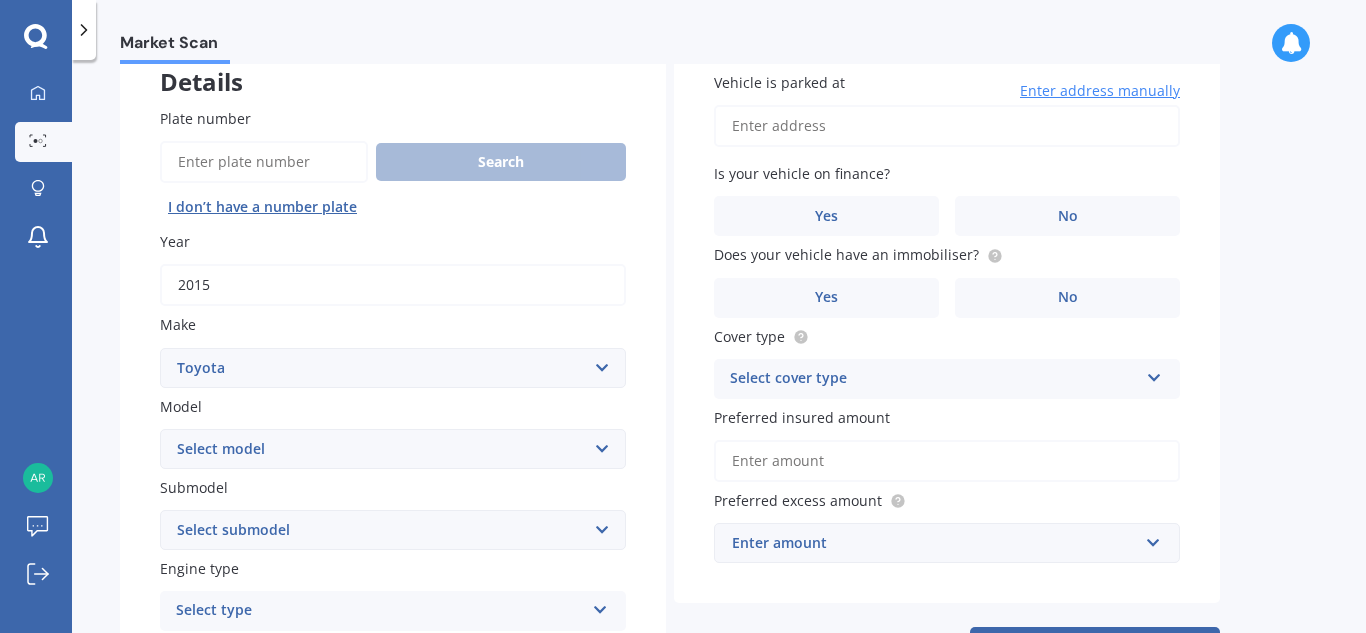 click on "Select make AC ALFA ROMEO ASTON [PERSON_NAME] AUDI AUSTIN BEDFORD Bentley BMW BYD CADILLAC CAN-AM CHERY CHEVROLET CHRYSLER Citroen CRUISEAIR CUPRA DAEWOO DAIHATSU DAIMLER DAMON DIAHATSU DODGE EXOCET FACTORY FIVE FERRARI FIAT Fiord FLEETWOOD FORD FOTON FRASER GEELY GENESIS GEORGIE BOY GMC GREAT WALL GWM [PERSON_NAME] HINO [PERSON_NAME] HOLIDAY RAMBLER HONDA HUMMER HYUNDAI INFINITI ISUZU IVECO JAC JAECOO JAGUAR JEEP KGM KIA LADA LAMBORGHINI LANCIA LANDROVER LDV LEXUS LINCOLN LOTUS LUNAR M.G M.G. MAHINDRA MASERATI MAZDA MCLAREN MERCEDES AMG Mercedes Benz MERCEDES-AMG MERCURY MINI MITSUBISHI [PERSON_NAME] NEWMAR NISSAN OMODA OPEL OXFORD PEUGEOT Plymouth Polestar PONTIAC PORSCHE PROTON RAM Range Rover Rayne RENAULT ROLLS ROYCE ROVER SAAB SATURN SEAT SHELBY SKODA SMART SSANGYONG SUBARU SUZUKI TATA TESLA TIFFIN Toyota TRIUMPH TVR Vauxhall VOLKSWAGEN VOLVO WESTFIELD WINNEBAGO ZX" at bounding box center (393, 368) 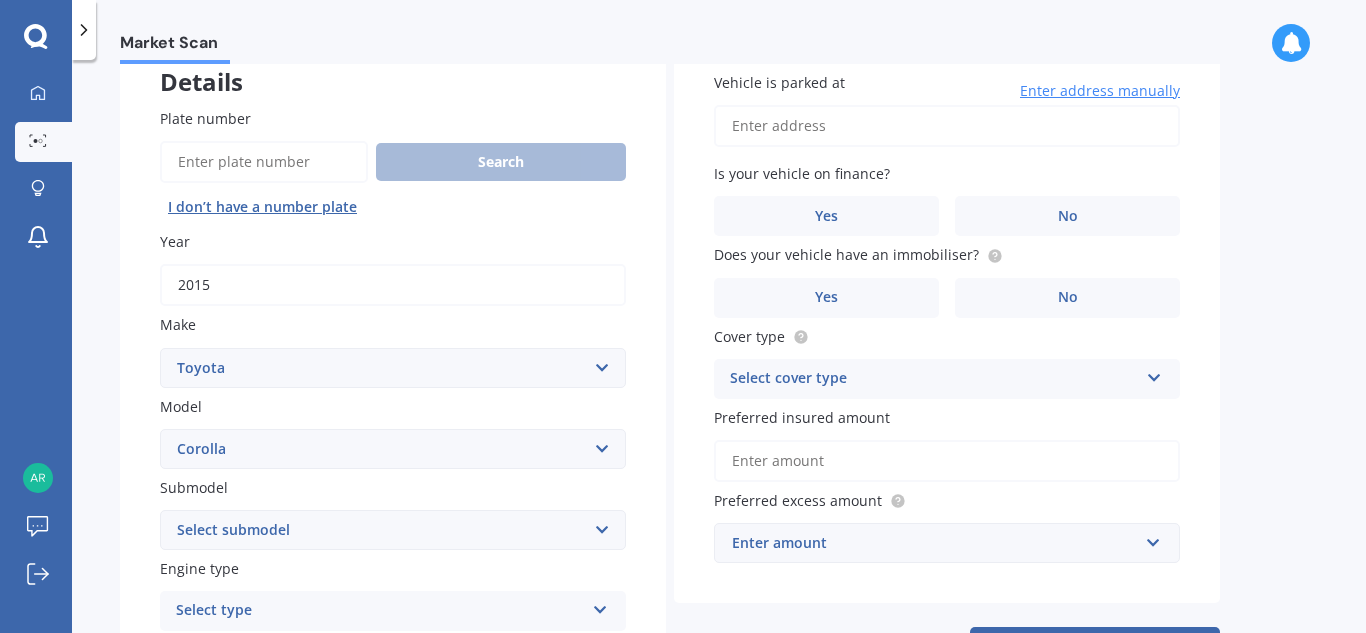 click on "Select model 4 Runner 86 [PERSON_NAME] Alphard Altezza Aqua Aristo Aurion Auris Avalon Avensis AYGO bB Belta Blade Blizzard 4WD Brevis Bundera 4WD C-HR Caldina Cami Camry Carib [PERSON_NAME] Celica Celsior Century Ceres Chaser Coaster Corolla Corona Corsa Cressida Cresta Crown Curren Cynos Deliboy Duet Dyna Echo Esquire Estima FJ Fortuner Funcargo Gaia [PERSON_NAME] Granvia Harrier Hiace Highlander HILUX Ipsum iQ Isis IST Kluger Landcruiser LANDCRUISER [PERSON_NAME] [PERSON_NAME] Liteace [PERSON_NAME] 2 Mark X Mirai MR-S MR2 [PERSON_NAME] Nova Opa Paseo Passo Pixis Platz Porte Premio Previa MPV Prius Probox Progres Qualis Ractis RAIZE Raum RAV-4 Regius Van Runx Rush Sai Scepter Sera Sienta Soarer Spacio Spade Sprinter Starlet Succeed Supra Surf Tank Tarago Tercel Townace Toyo-ace Trueno Tundra Vanguard Vellfire Verossa Vienta Vista Vitz [PERSON_NAME] Voxy Will [PERSON_NAME] Wish Yaris" at bounding box center [393, 449] 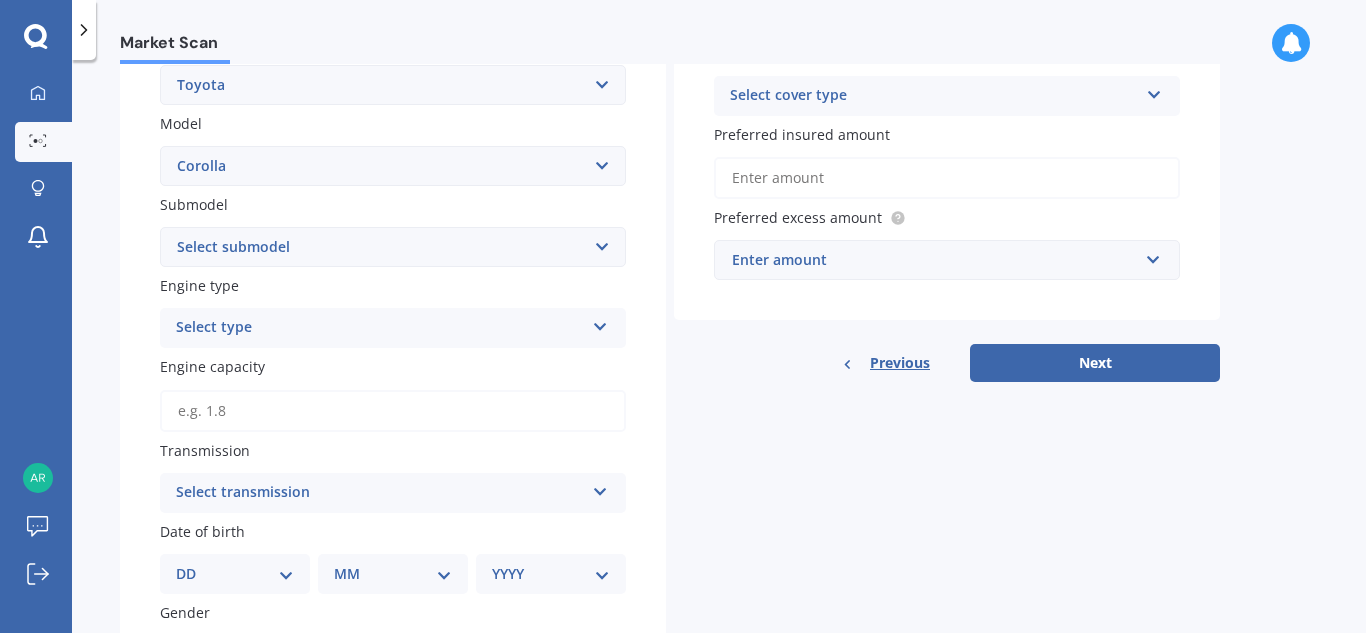 scroll, scrollTop: 436, scrollLeft: 0, axis: vertical 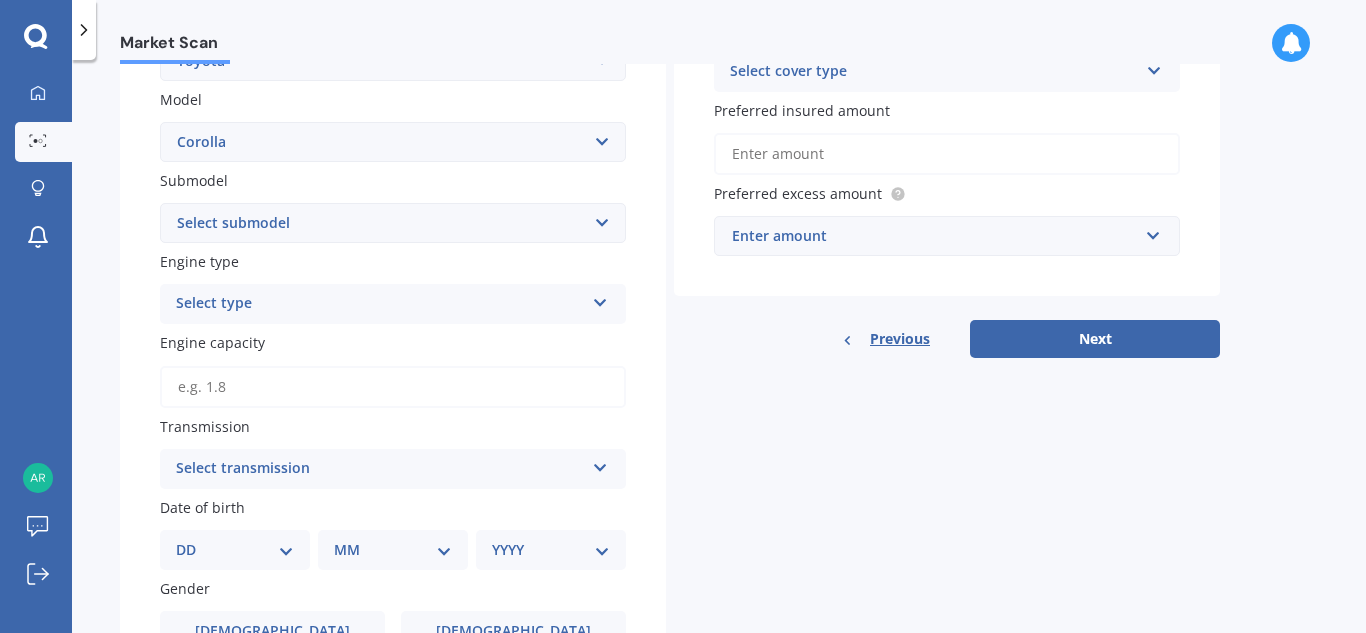click on "Select type" at bounding box center [380, 304] 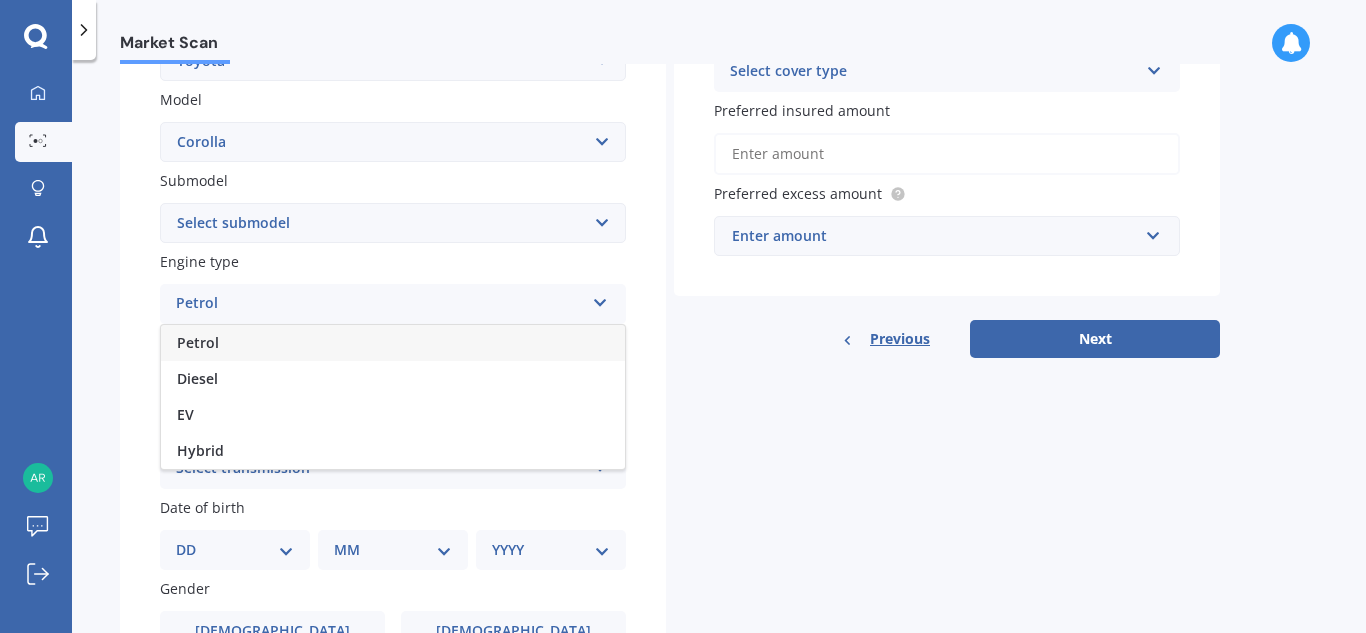 click on "Petrol" at bounding box center (393, 343) 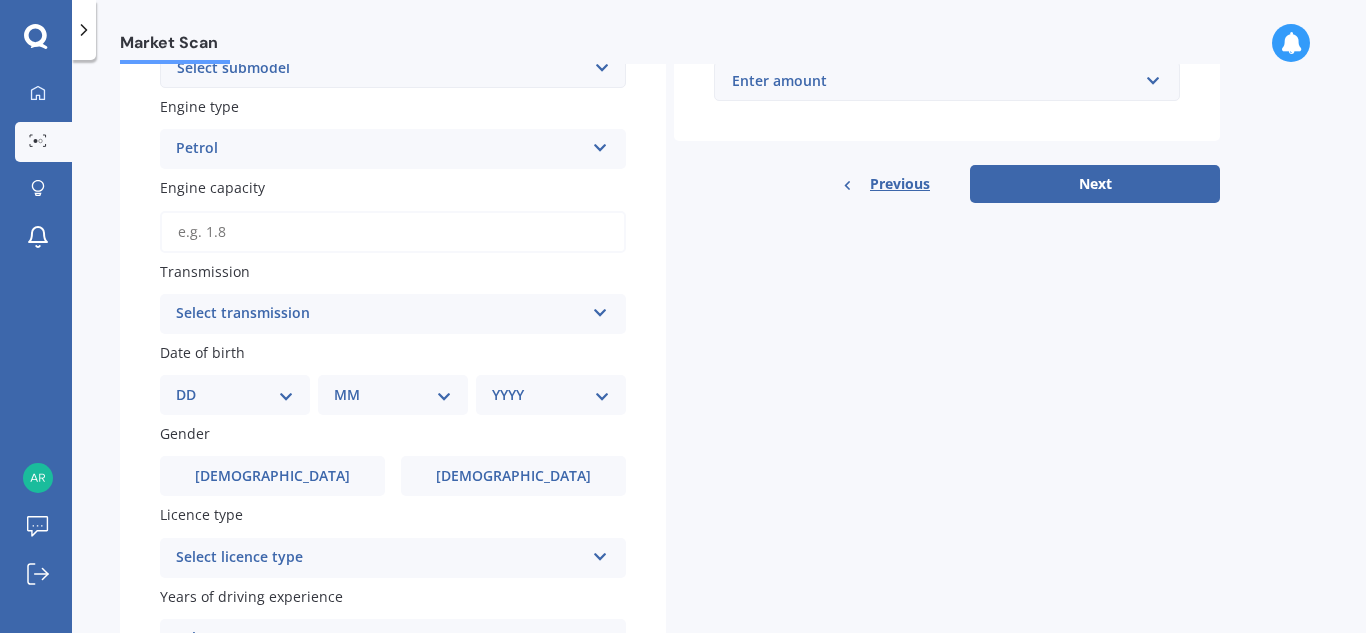 scroll, scrollTop: 592, scrollLeft: 0, axis: vertical 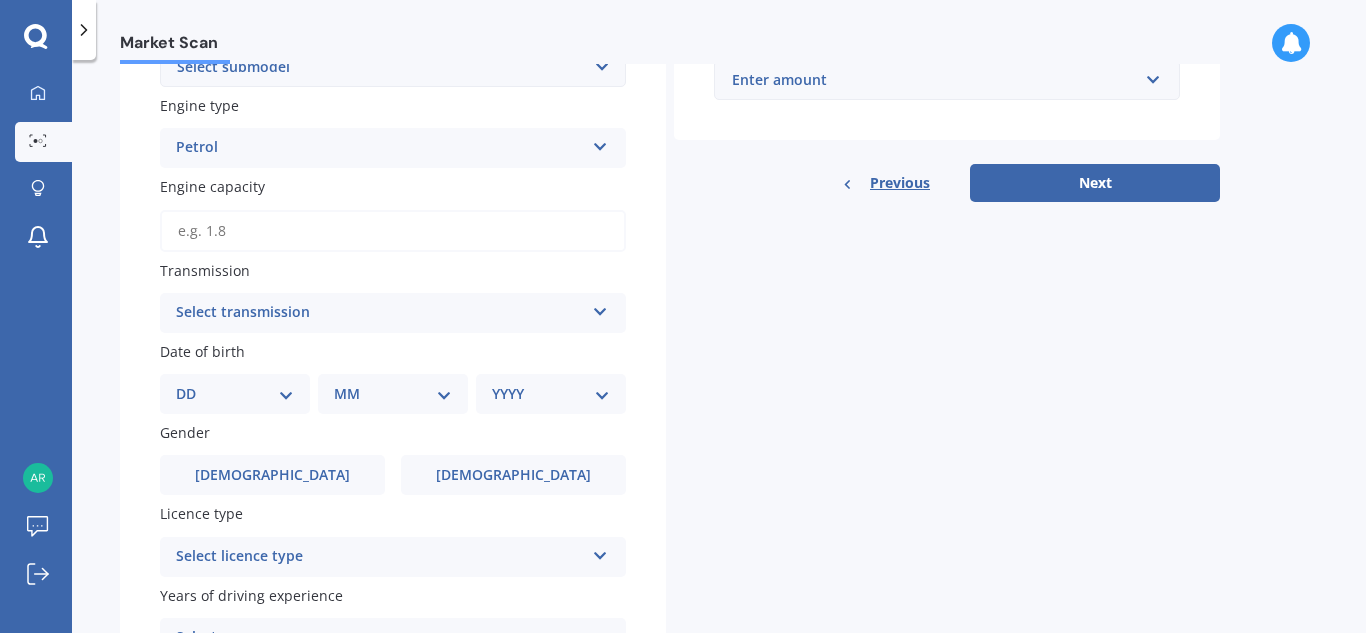 click on "Engine capacity" at bounding box center (393, 231) 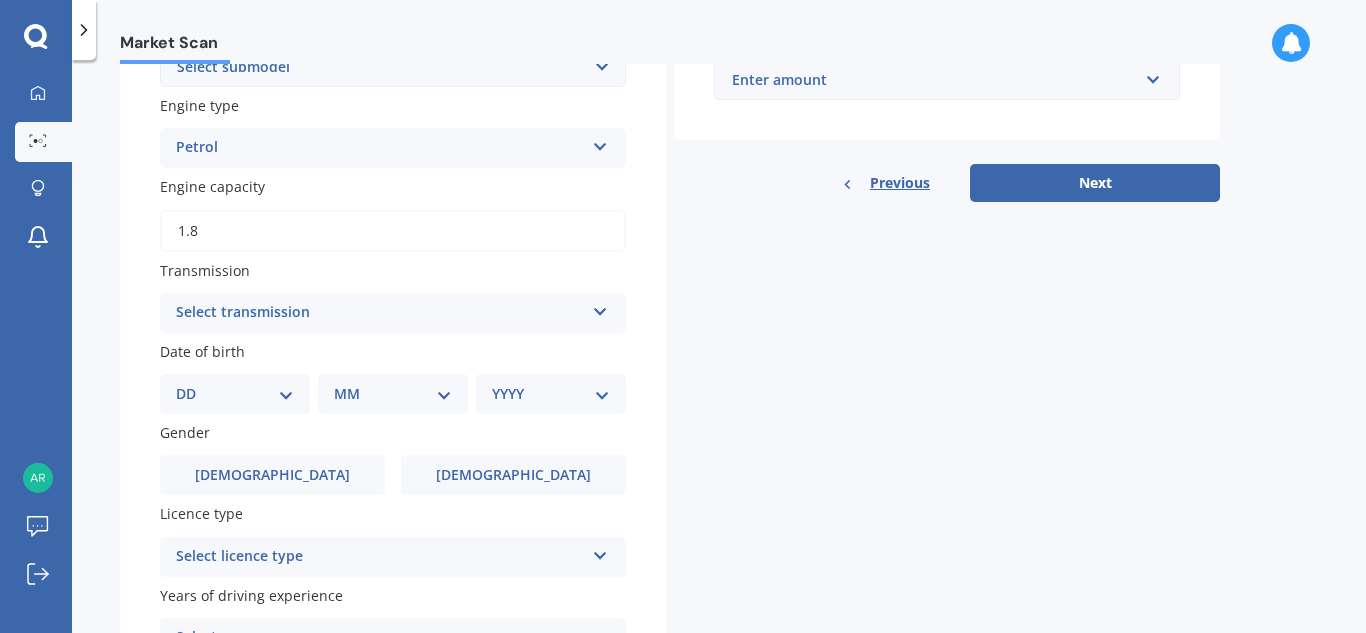type on "1.8" 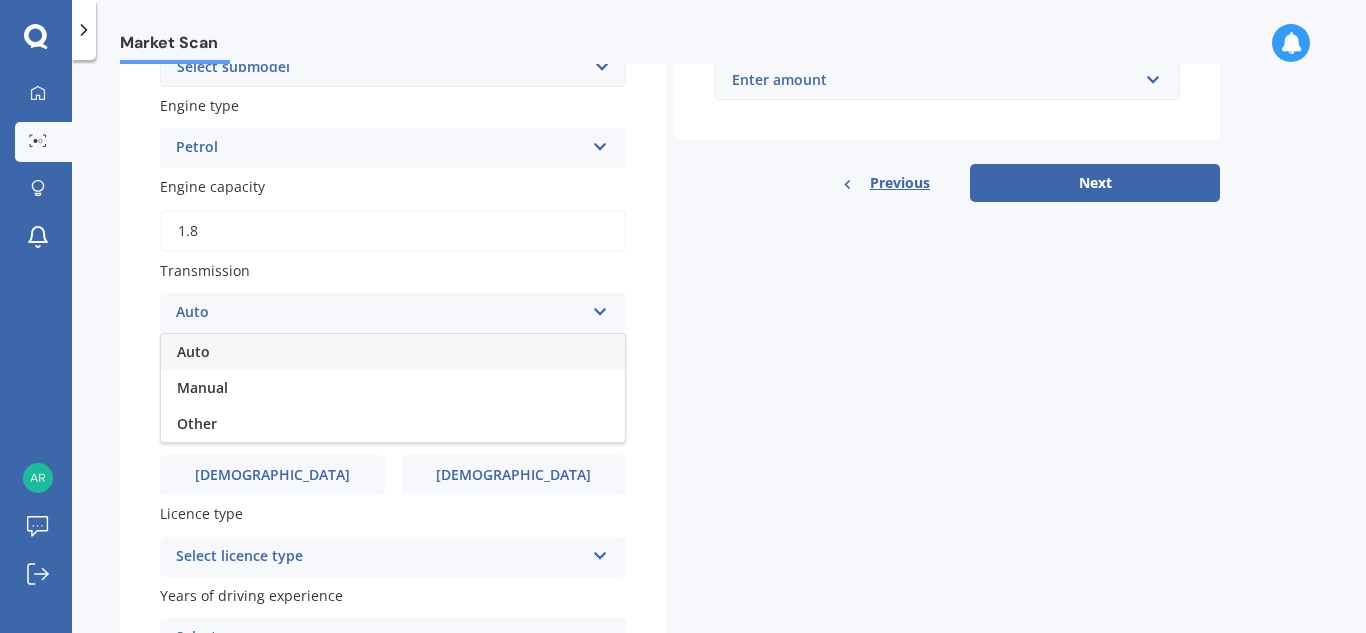 click on "Auto" at bounding box center [393, 352] 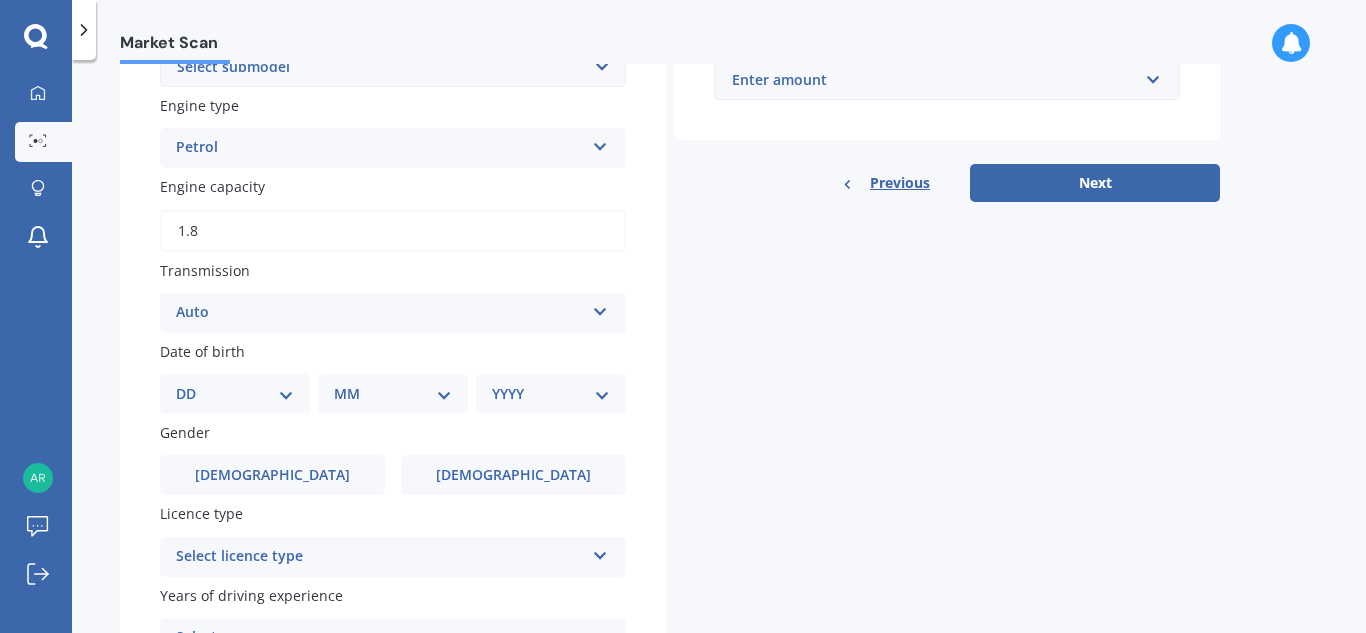 click on "DD 01 02 03 04 05 06 07 08 09 10 11 12 13 14 15 16 17 18 19 20 21 22 23 24 25 26 27 28 29 30 31" at bounding box center [235, 394] 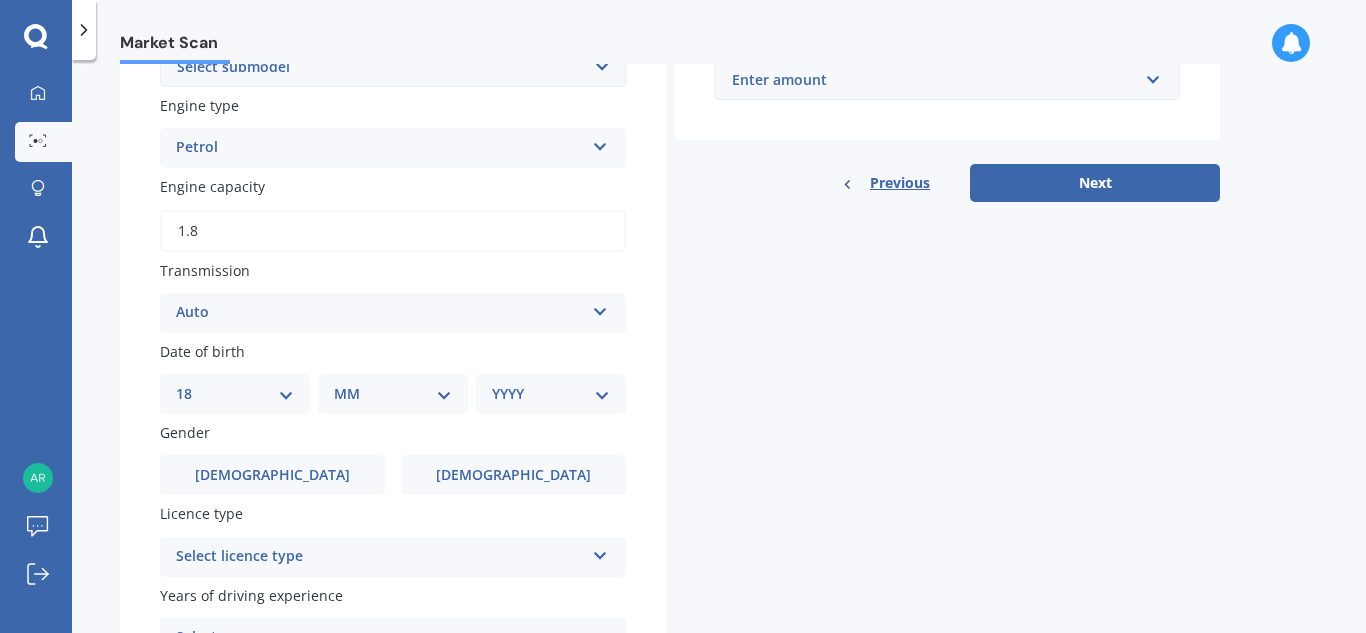 click on "DD 01 02 03 04 05 06 07 08 09 10 11 12 13 14 15 16 17 18 19 20 21 22 23 24 25 26 27 28 29 30 31" at bounding box center (235, 394) 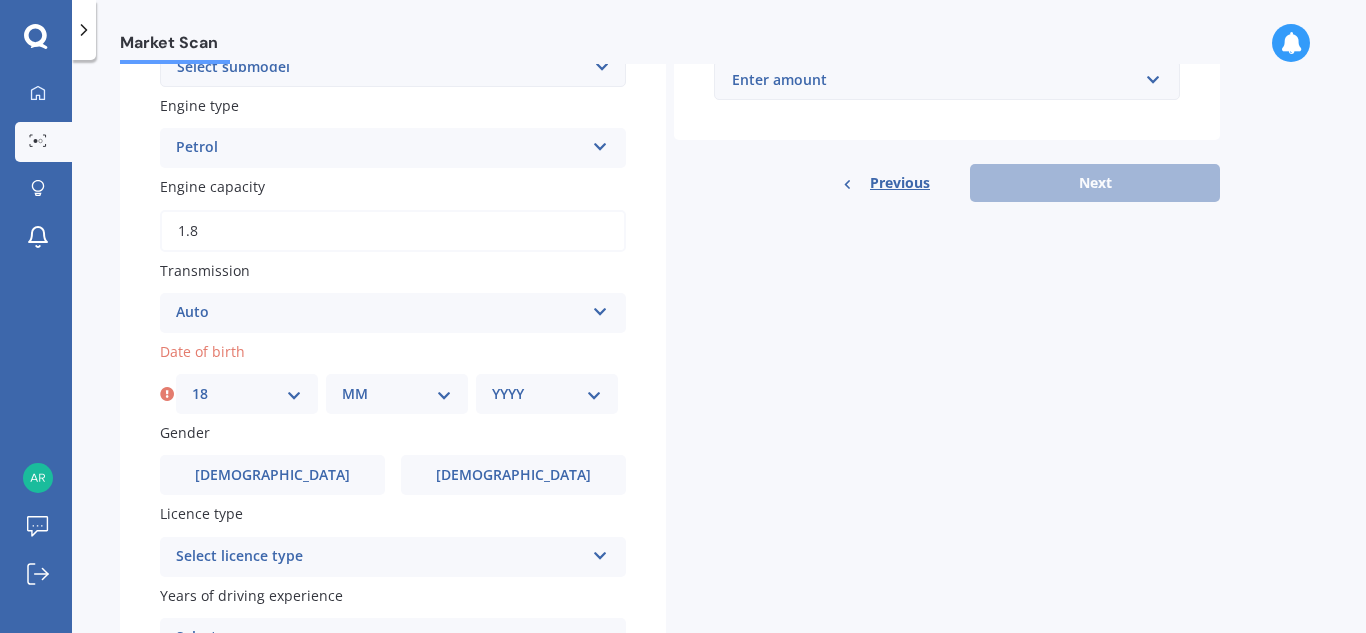click on "MM 01 02 03 04 05 06 07 08 09 10 11 12" at bounding box center [397, 394] 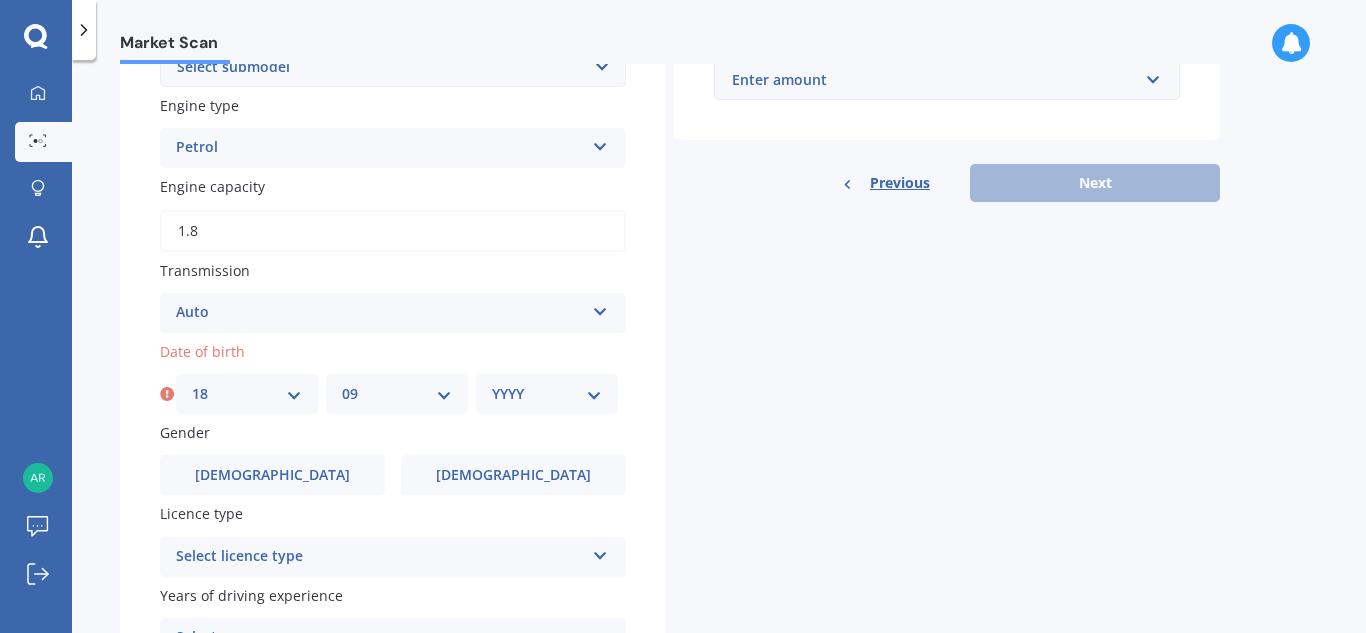 click on "MM 01 02 03 04 05 06 07 08 09 10 11 12" at bounding box center (397, 394) 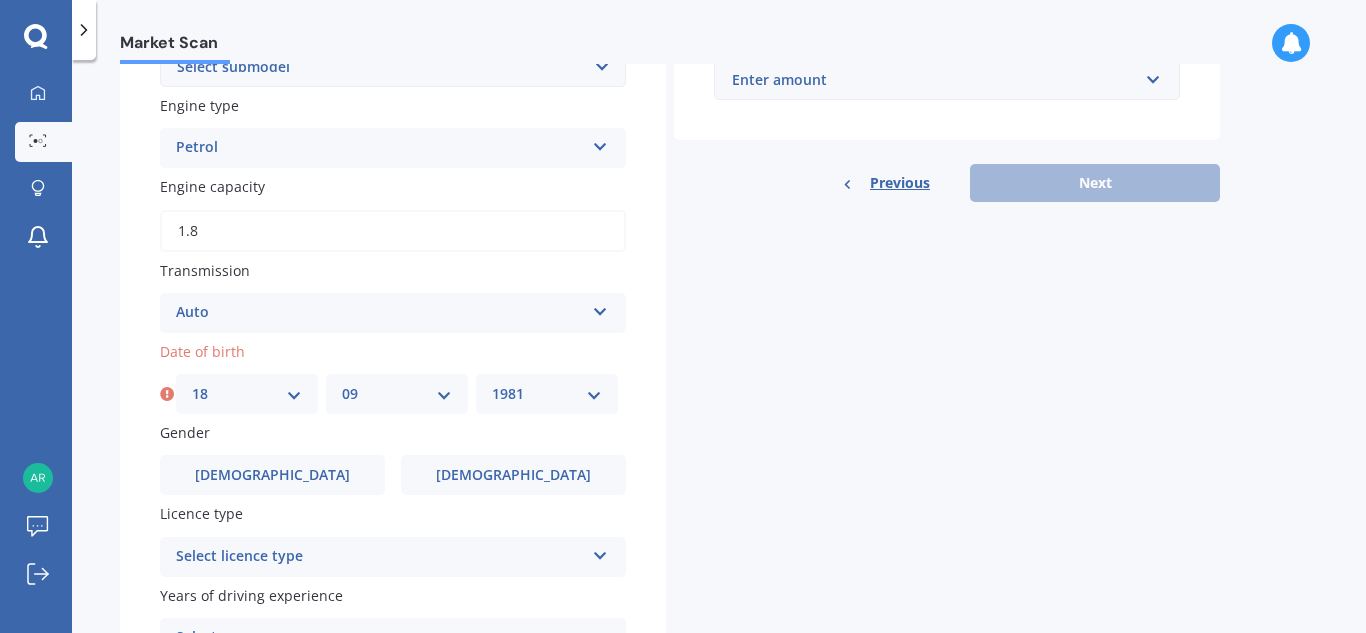 click on "YYYY 2025 2024 2023 2022 2021 2020 2019 2018 2017 2016 2015 2014 2013 2012 2011 2010 2009 2008 2007 2006 2005 2004 2003 2002 2001 2000 1999 1998 1997 1996 1995 1994 1993 1992 1991 1990 1989 1988 1987 1986 1985 1984 1983 1982 1981 1980 1979 1978 1977 1976 1975 1974 1973 1972 1971 1970 1969 1968 1967 1966 1965 1964 1963 1962 1961 1960 1959 1958 1957 1956 1955 1954 1953 1952 1951 1950 1949 1948 1947 1946 1945 1944 1943 1942 1941 1940 1939 1938 1937 1936 1935 1934 1933 1932 1931 1930 1929 1928 1927 1926" at bounding box center (547, 394) 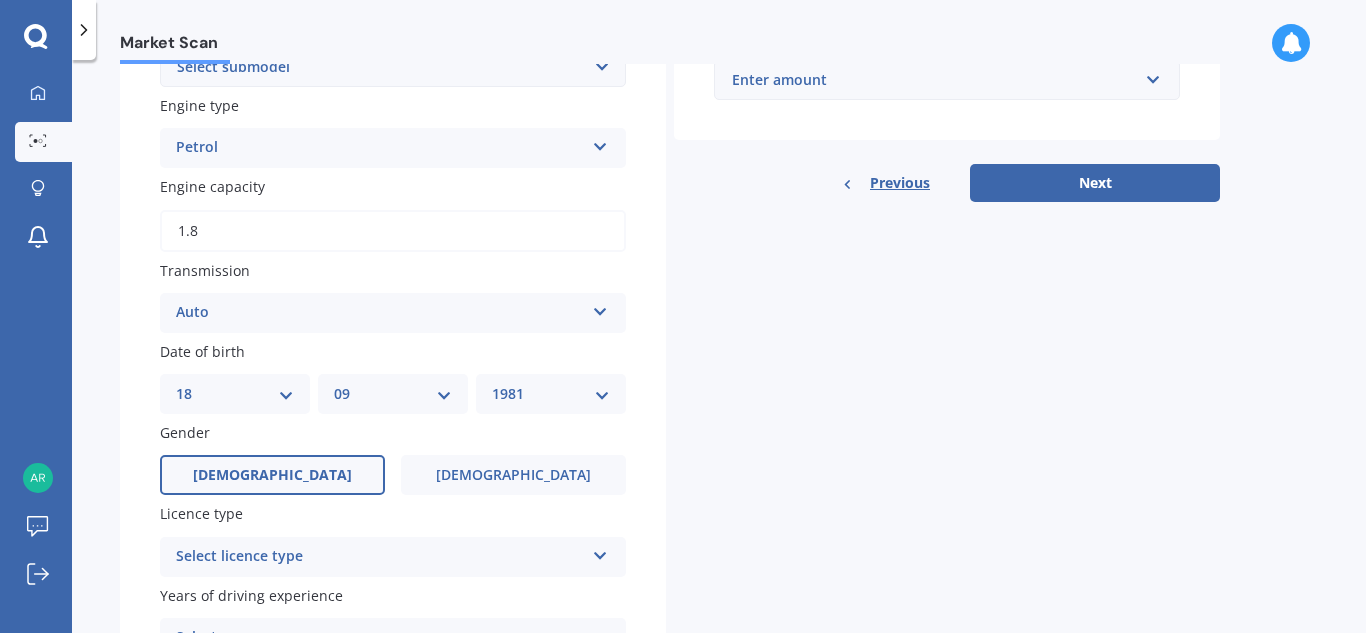 click on "[DEMOGRAPHIC_DATA]" at bounding box center [272, 475] 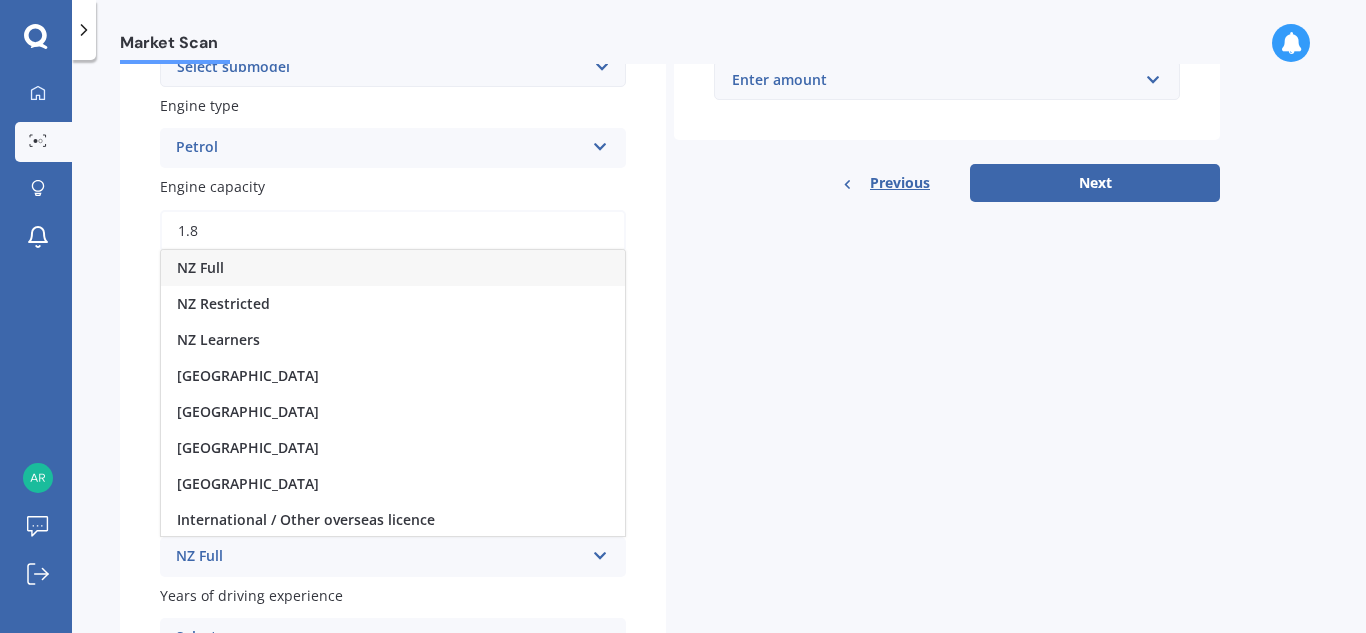 click on "NZ Full" at bounding box center (393, 268) 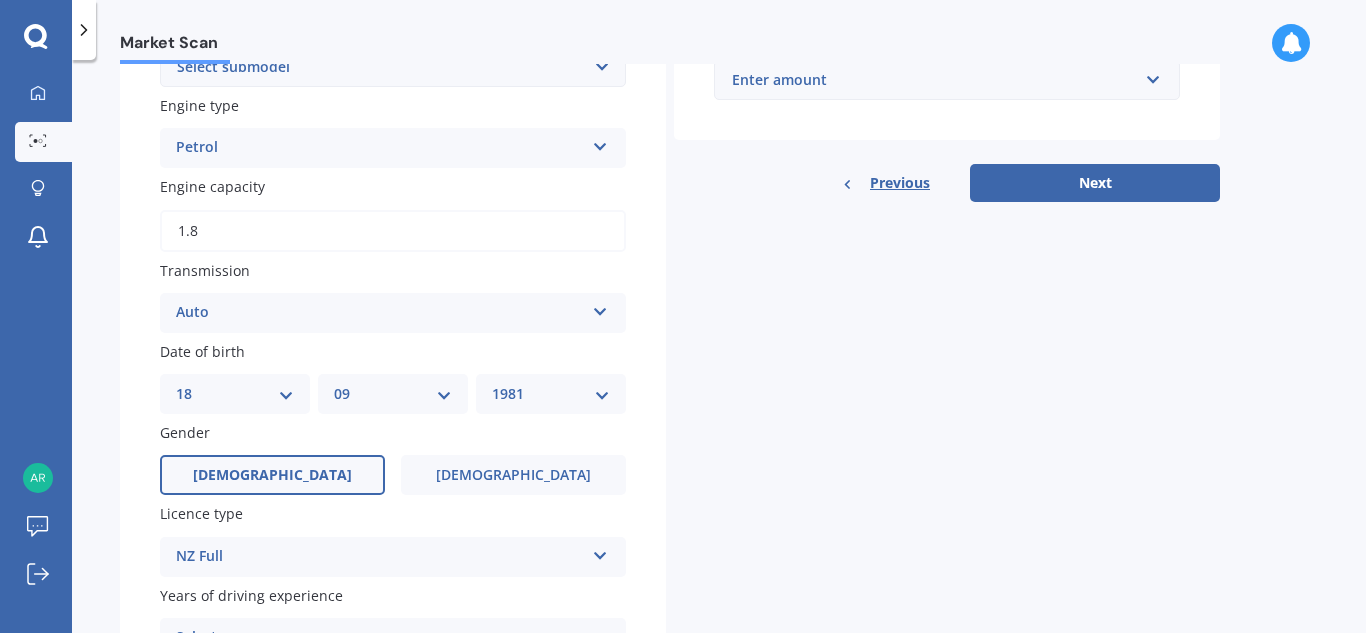 scroll, scrollTop: 790, scrollLeft: 0, axis: vertical 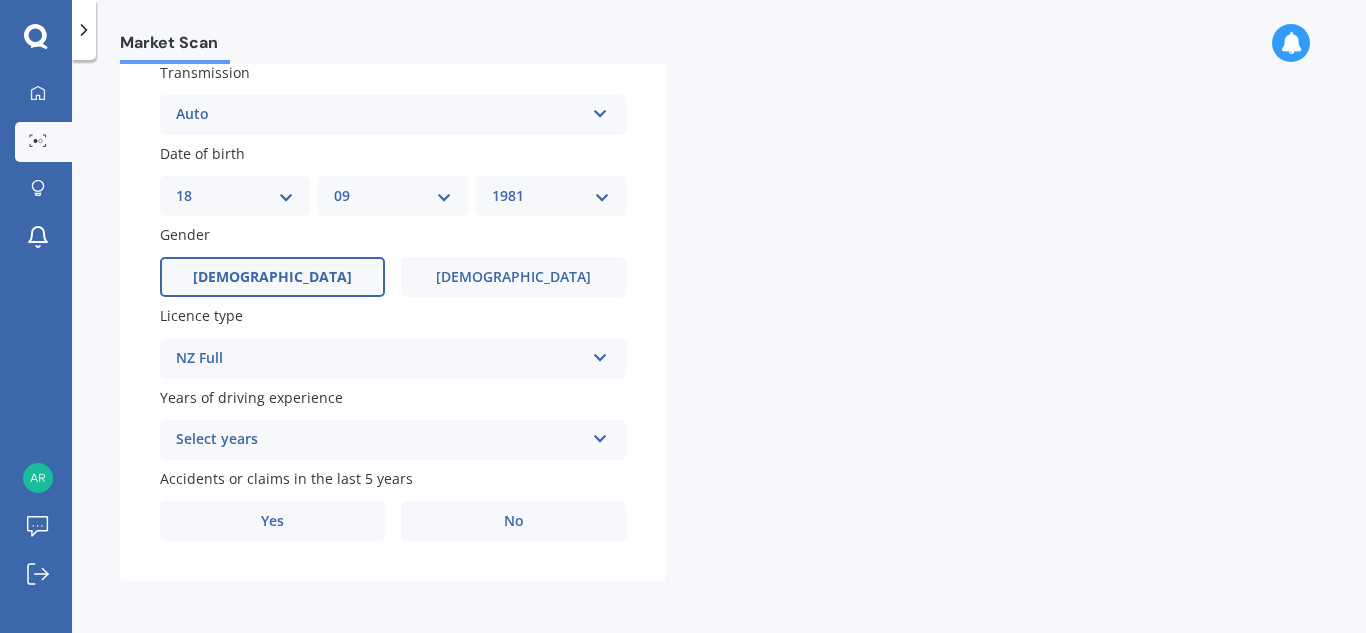 click at bounding box center (600, 435) 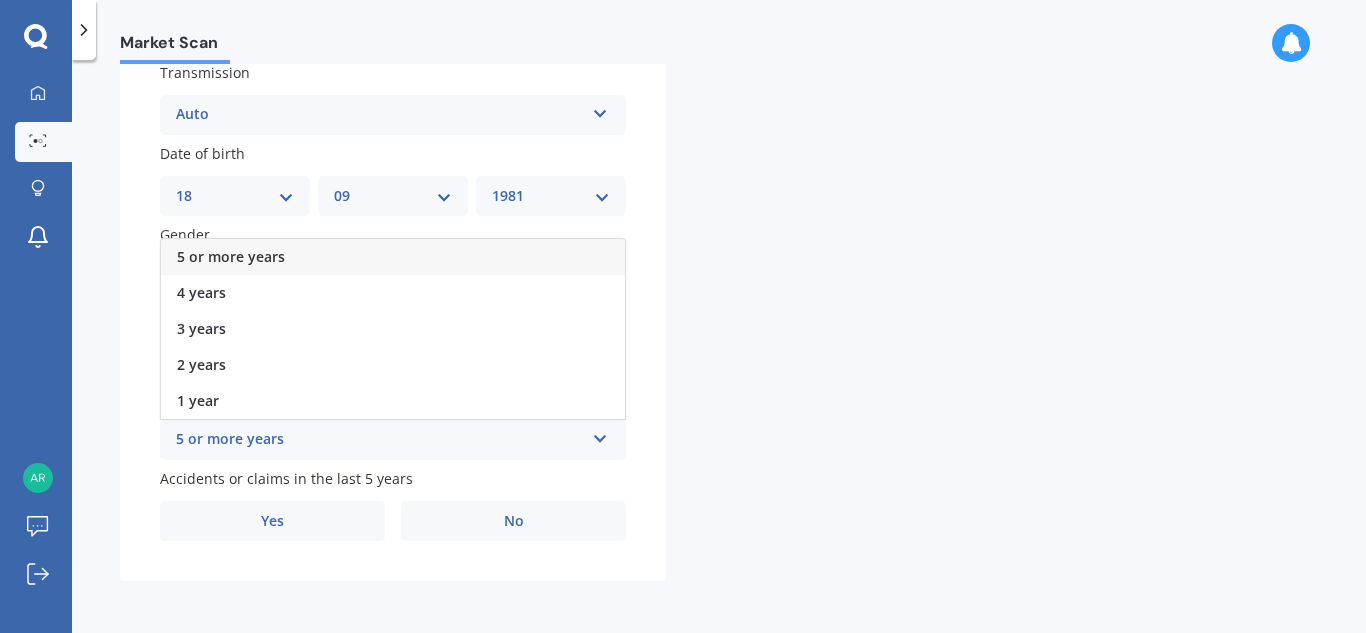 click on "5 or more years" at bounding box center (393, 257) 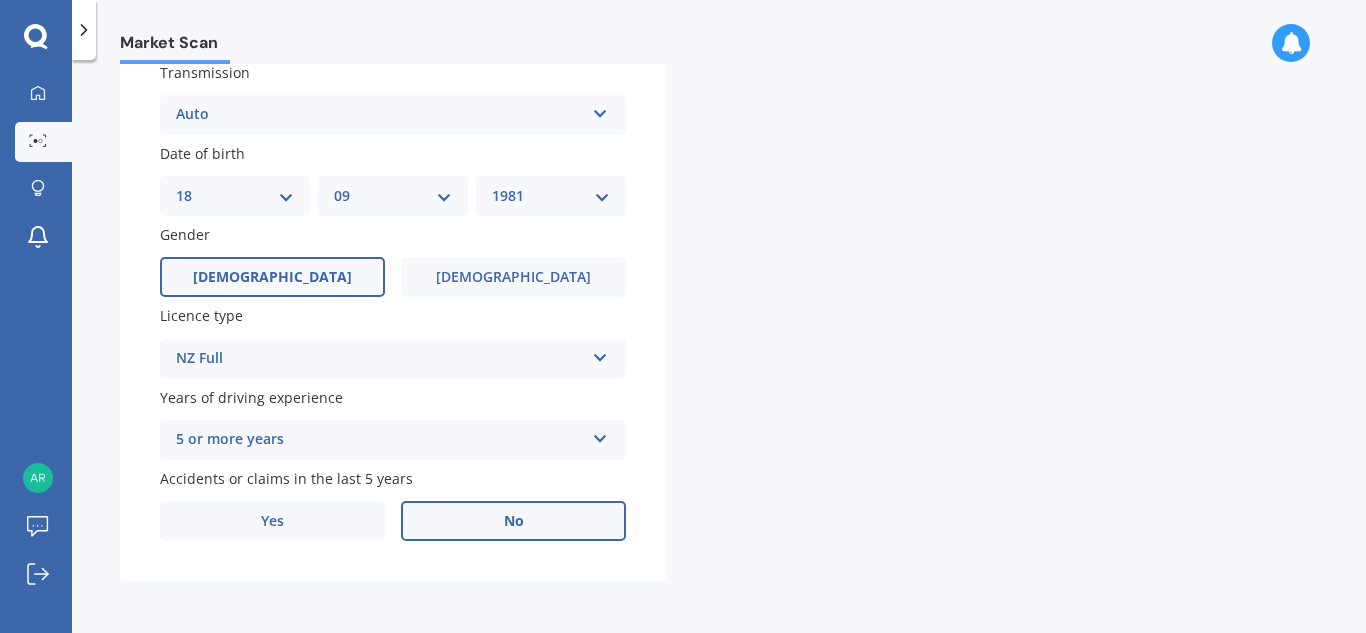 click on "No" at bounding box center (513, 521) 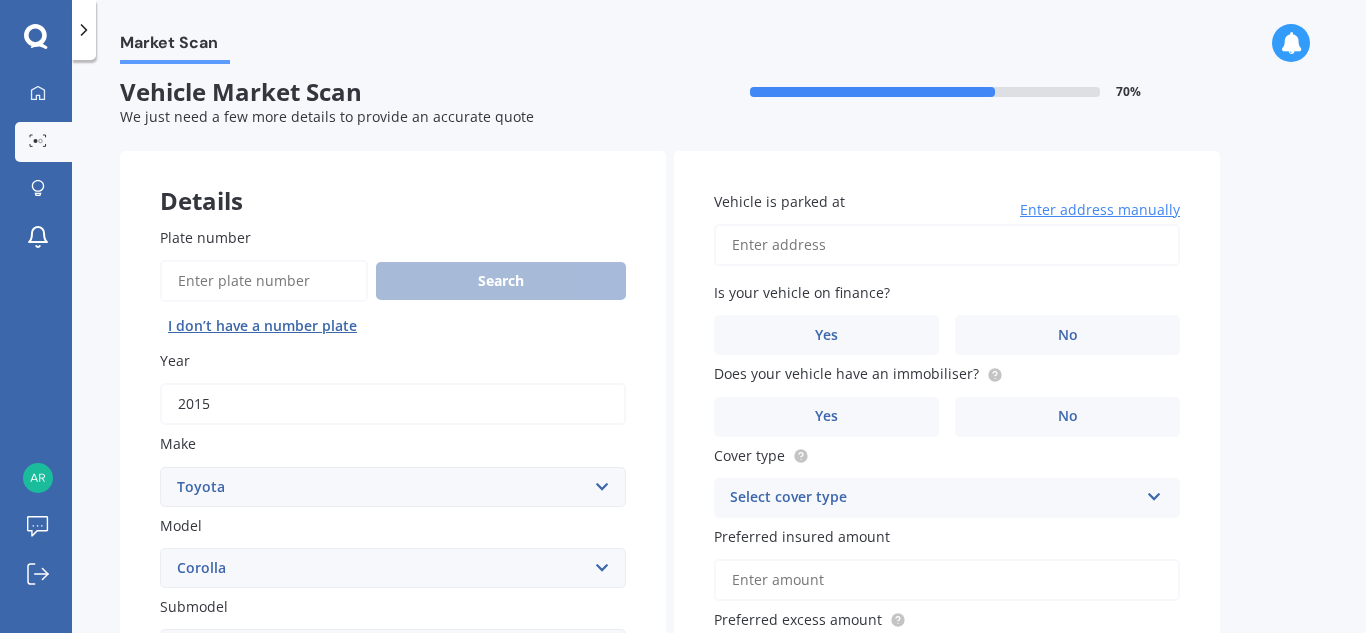 scroll, scrollTop: 0, scrollLeft: 0, axis: both 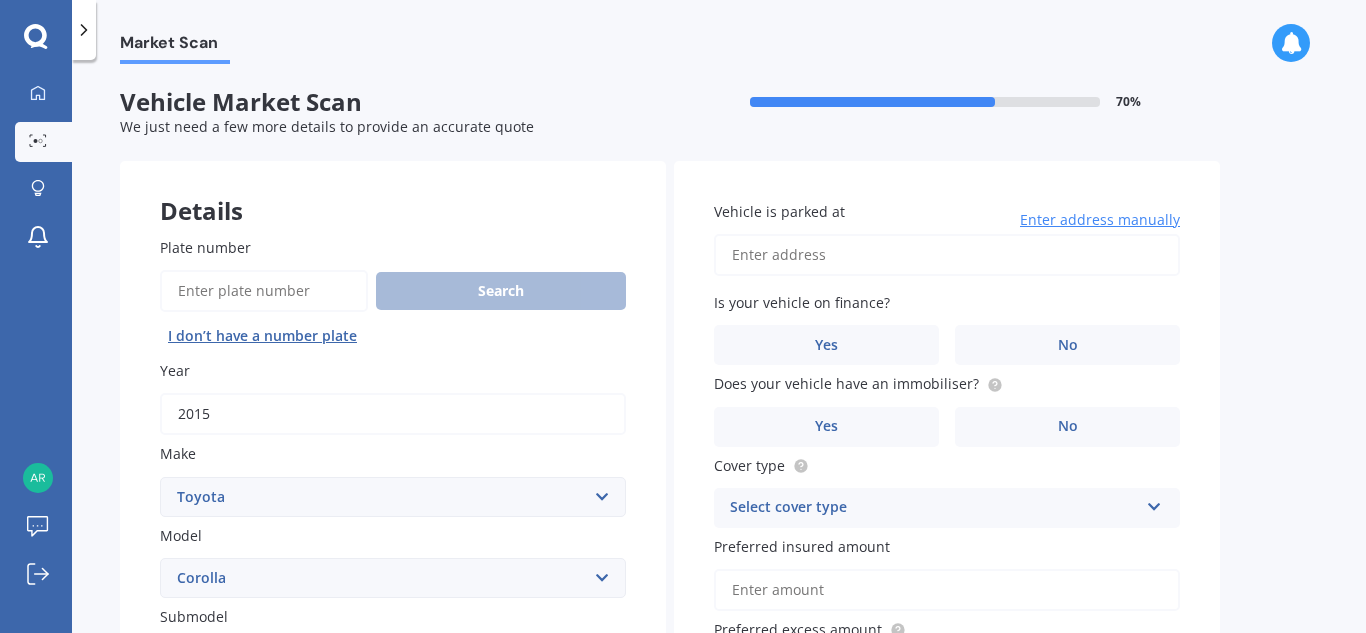 click on "Vehicle is parked at" at bounding box center [947, 255] 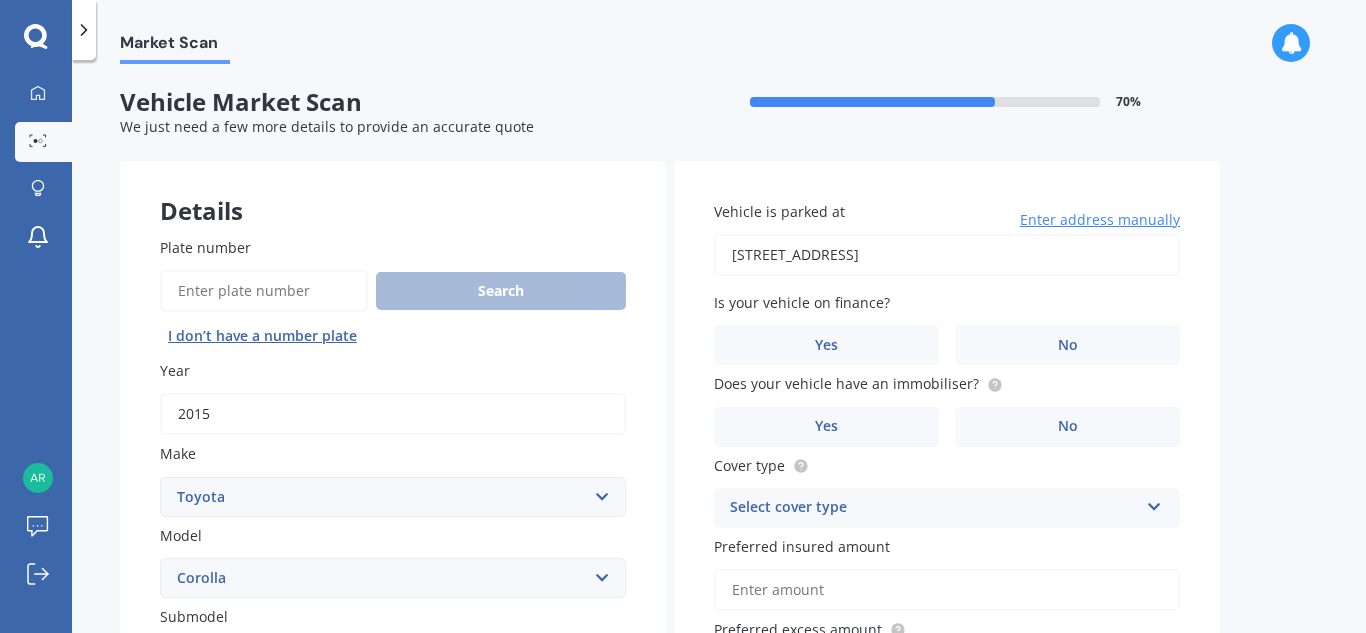 type on "[STREET_ADDRESS]" 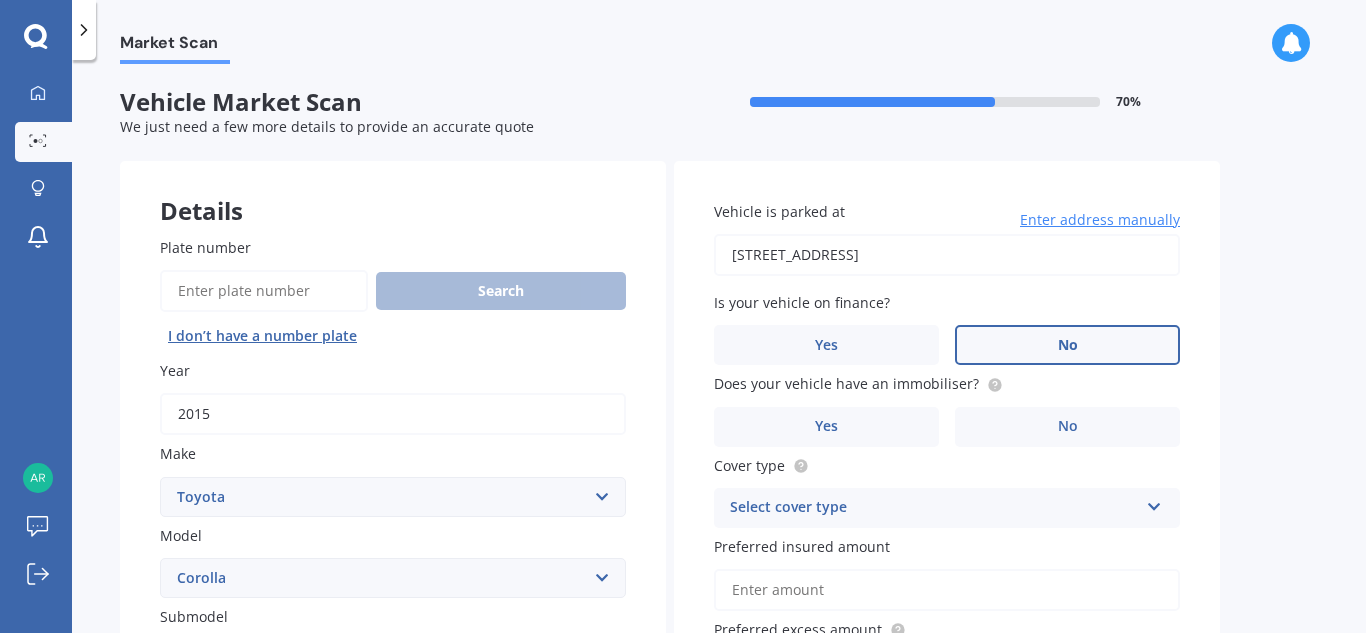 click on "No" at bounding box center (1067, 345) 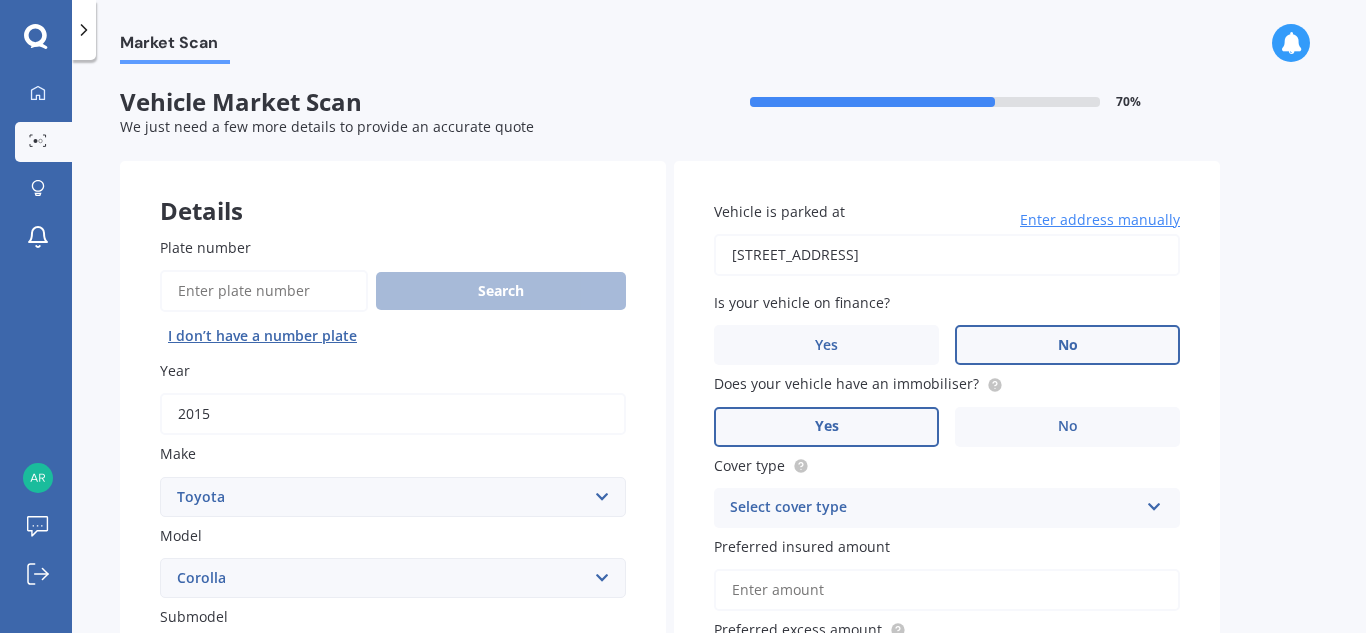 click on "Yes" at bounding box center (826, 427) 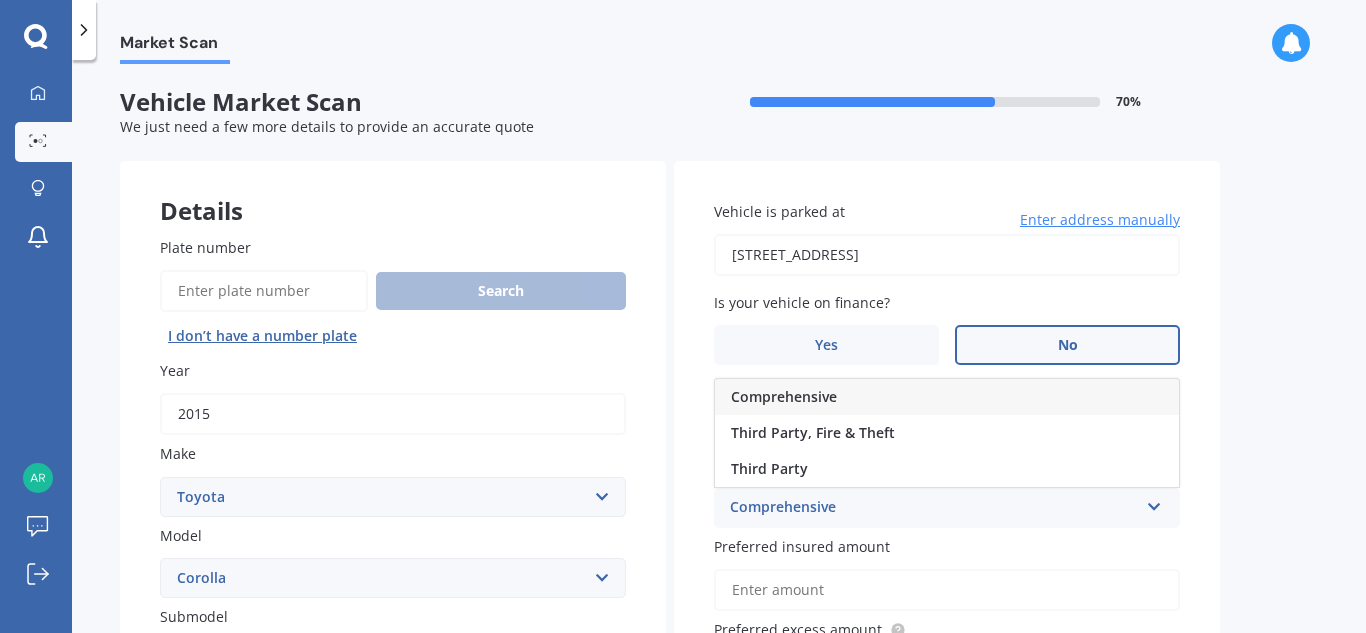 click on "Comprehensive" at bounding box center (784, 396) 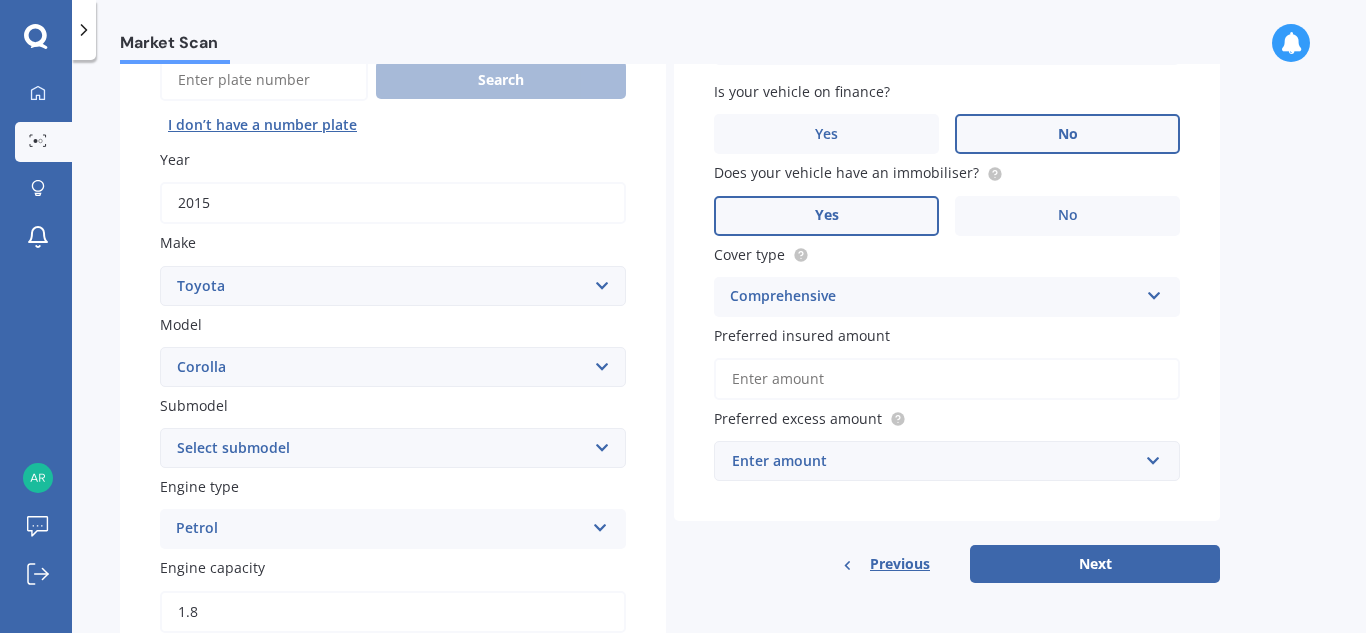 scroll, scrollTop: 212, scrollLeft: 0, axis: vertical 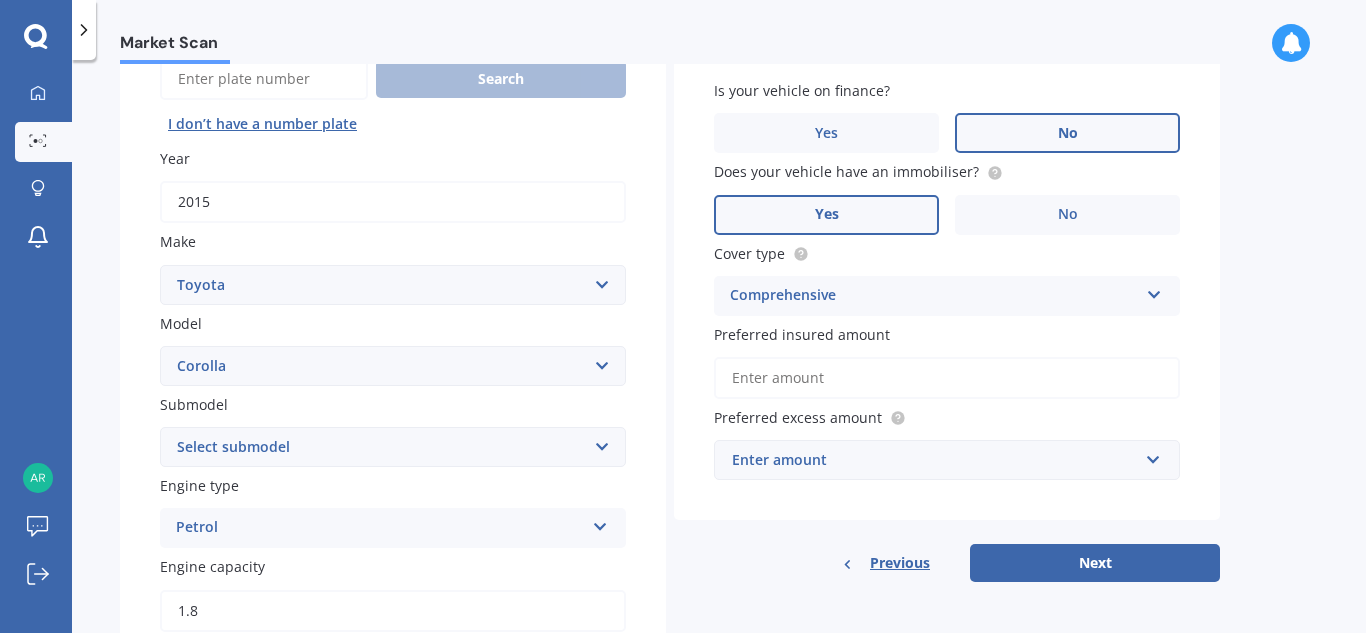 click on "Preferred insured amount" at bounding box center (947, 378) 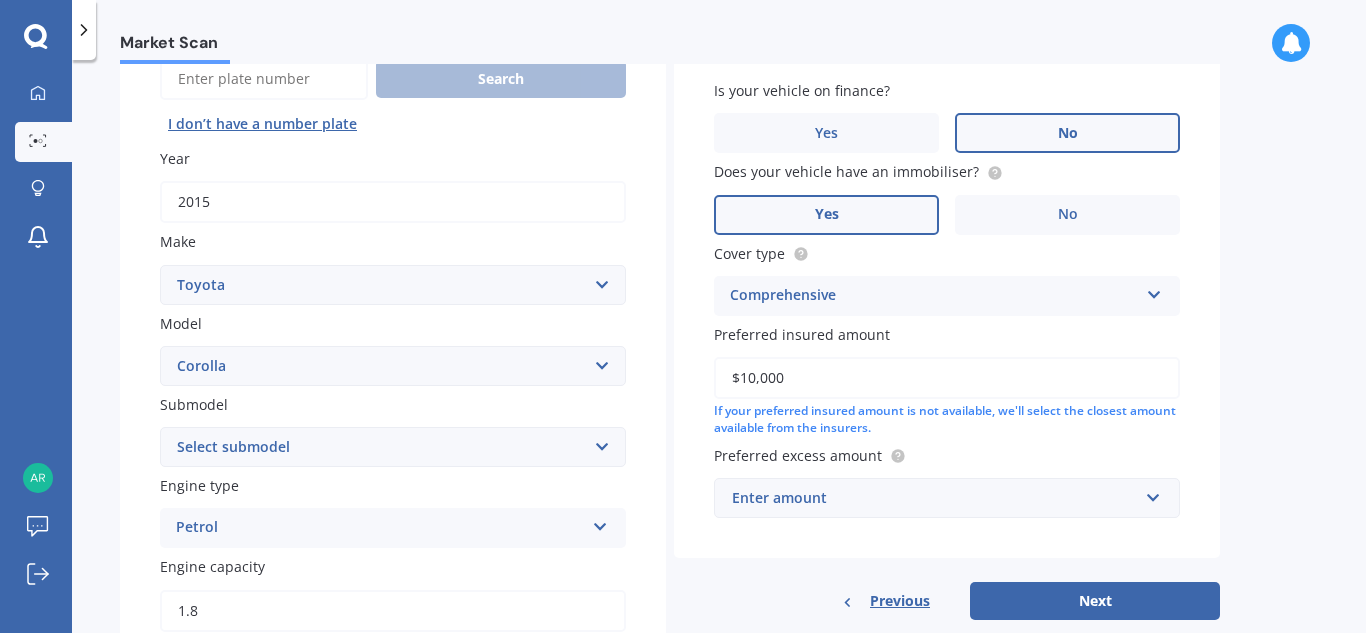 type on "$10,000" 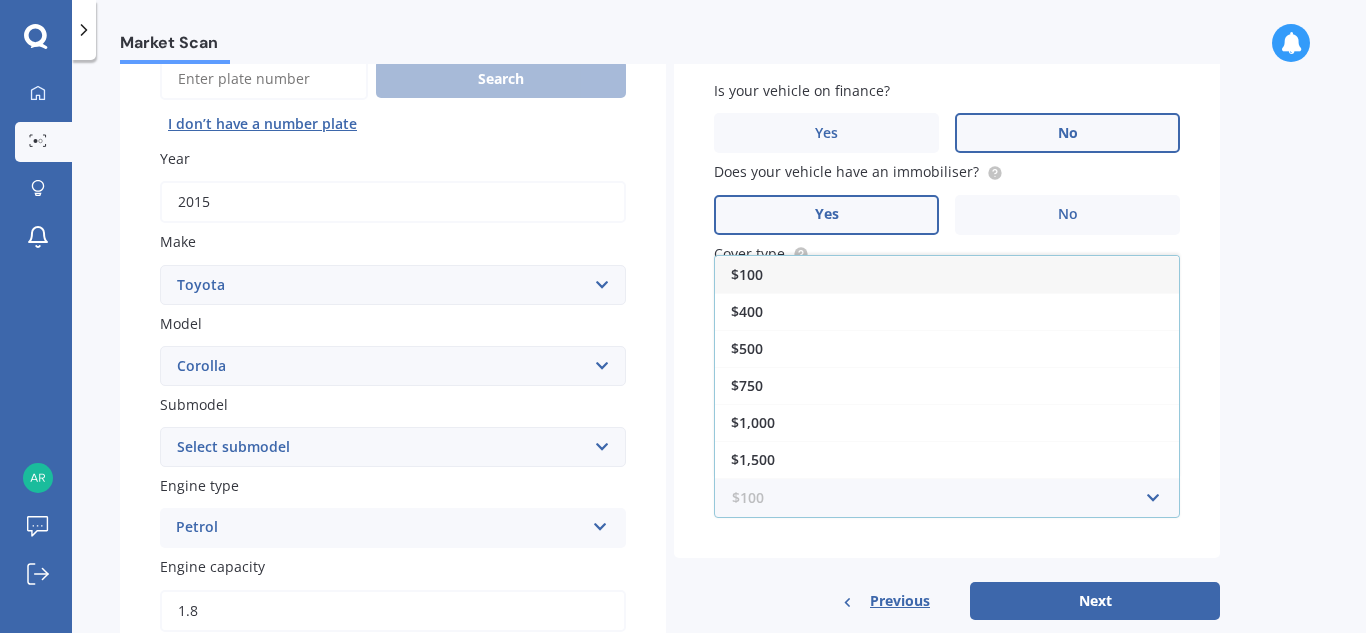 click at bounding box center (940, 498) 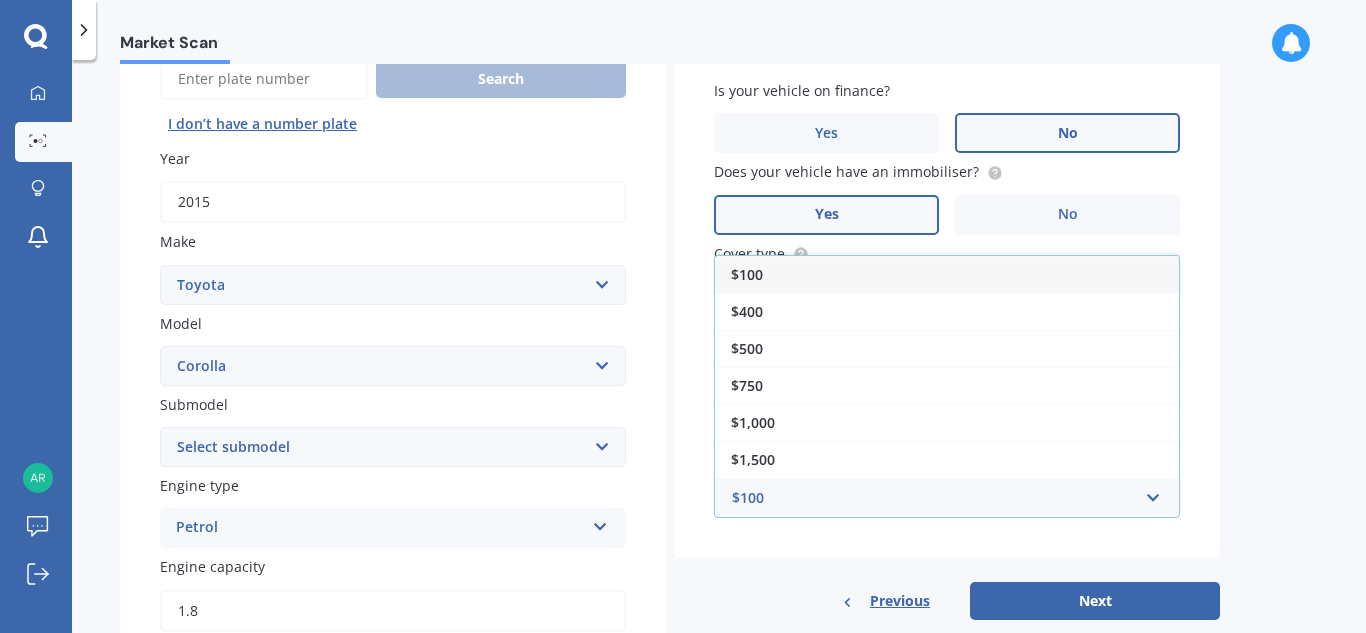 click on "Market Scan Vehicle Market Scan 70 % We just need a few more details to provide an accurate quote Details Plate number Search I don’t have a number plate Year [DATE] Make Select make AC ALFA ROMEO ASTON [PERSON_NAME] AUDI AUSTIN BEDFORD Bentley BMW BYD CADILLAC CAN-AM CHERY CHEVROLET CHRYSLER Citroen CRUISEAIR CUPRA DAEWOO DAIHATSU DAIMLER DAMON DIAHATSU DODGE EXOCET FACTORY FIVE FERRARI FIAT Fiord FLEETWOOD FORD FOTON FRASER GEELY GENESIS GEORGIE BOY GMC GREAT WALL GWM [PERSON_NAME] HINO [PERSON_NAME] HOLIDAY RAMBLER HONDA HUMMER HYUNDAI INFINITI ISUZU IVECO JAC JAECOO JAGUAR JEEP KGM KIA LADA LAMBORGHINI LANCIA LANDROVER LDV LEXUS LINCOLN LOTUS LUNAR M.G M.G. MAHINDRA MASERATI MAZDA MCLAREN MERCEDES AMG Mercedes Benz MERCEDES-AMG MERCURY MINI MITSUBISHI [PERSON_NAME] NEWMAR NISSAN OMODA OPEL OXFORD PEUGEOT Plymouth Polestar PONTIAC PORSCHE PROTON RAM Range Rover Rayne RENAULT ROLLS ROYCE ROVER SAAB SATURN SEAT SHELBY SKODA SMART SSANGYONG SUBARU SUZUKI TATA TESLA TIFFIN Toyota TRIUMPH TVR Vauxhall VOLKSWAGEN VOLVO ZX 86" at bounding box center (719, 350) 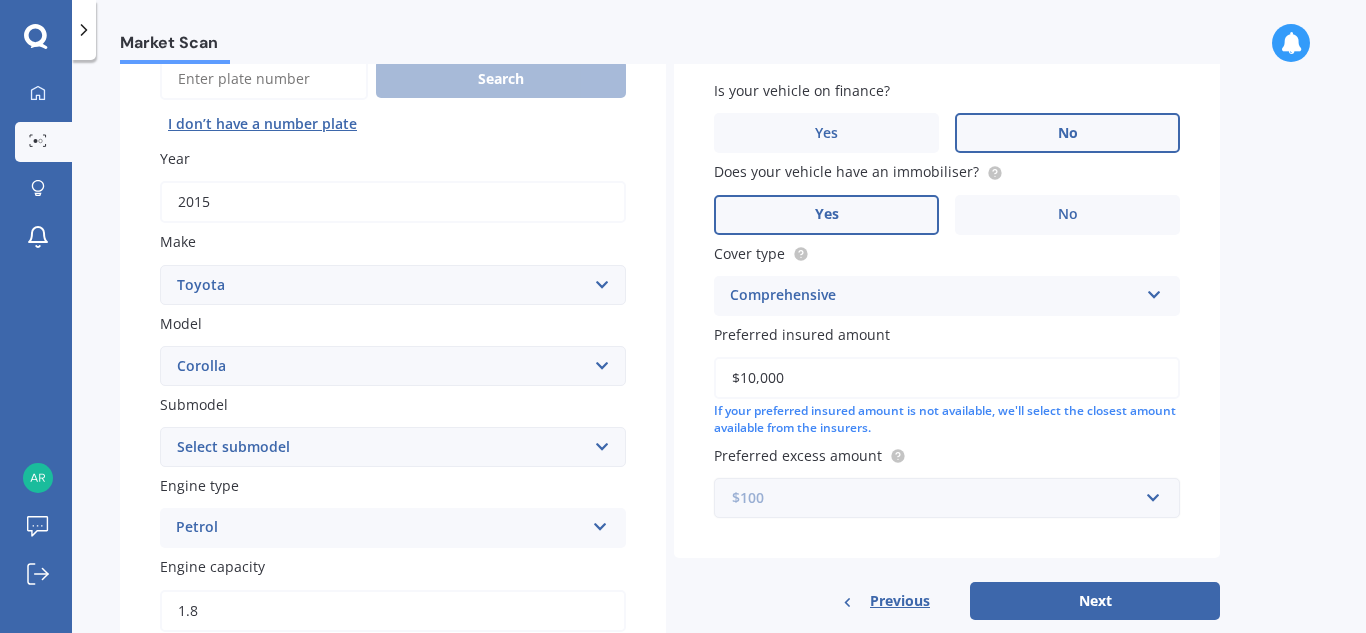 click at bounding box center [940, 498] 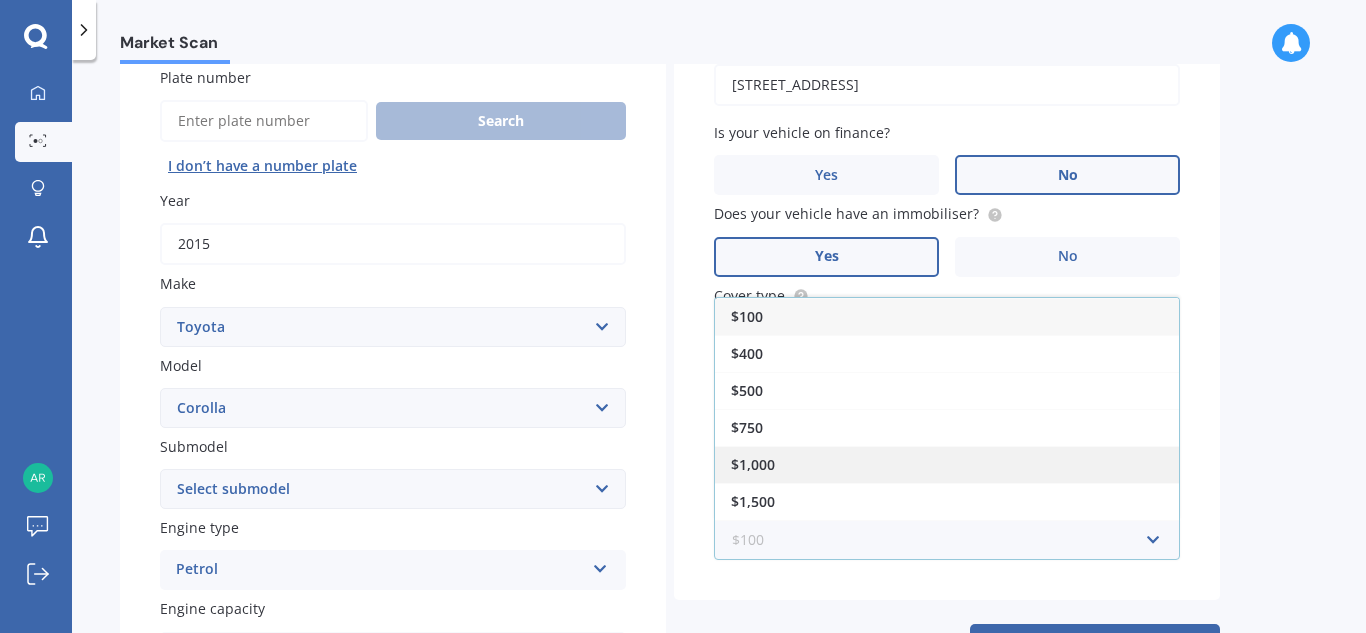 scroll, scrollTop: 171, scrollLeft: 0, axis: vertical 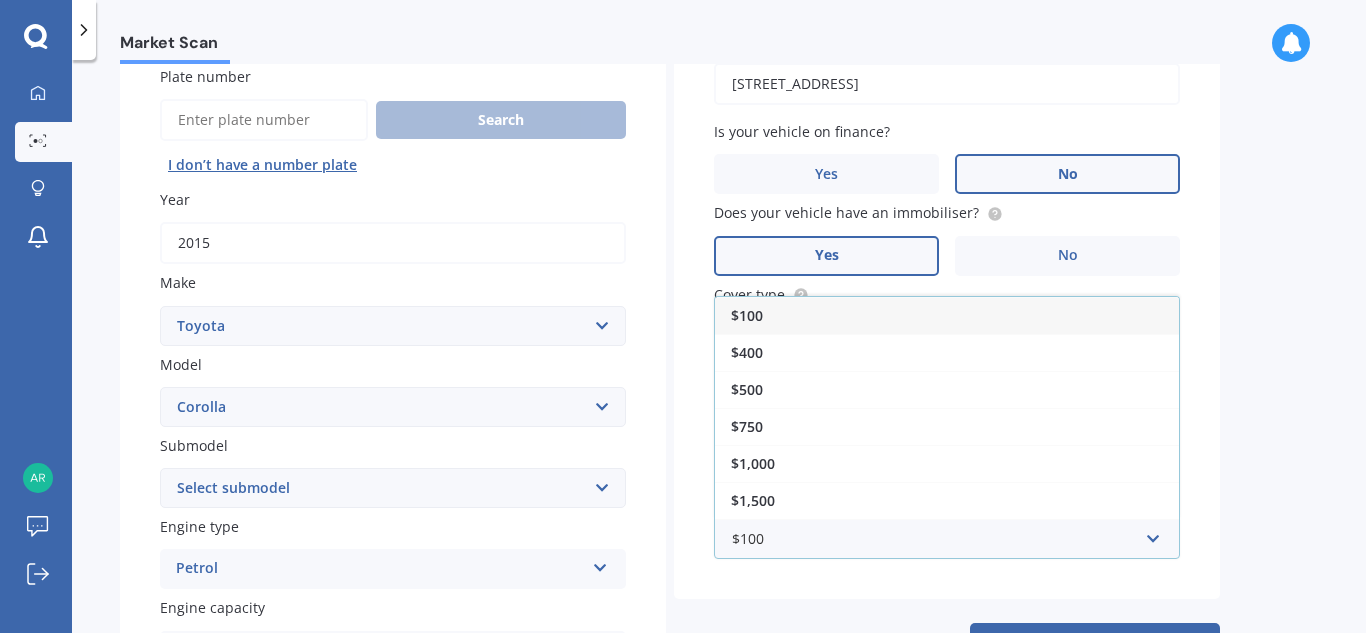 click on "$100" at bounding box center [947, 315] 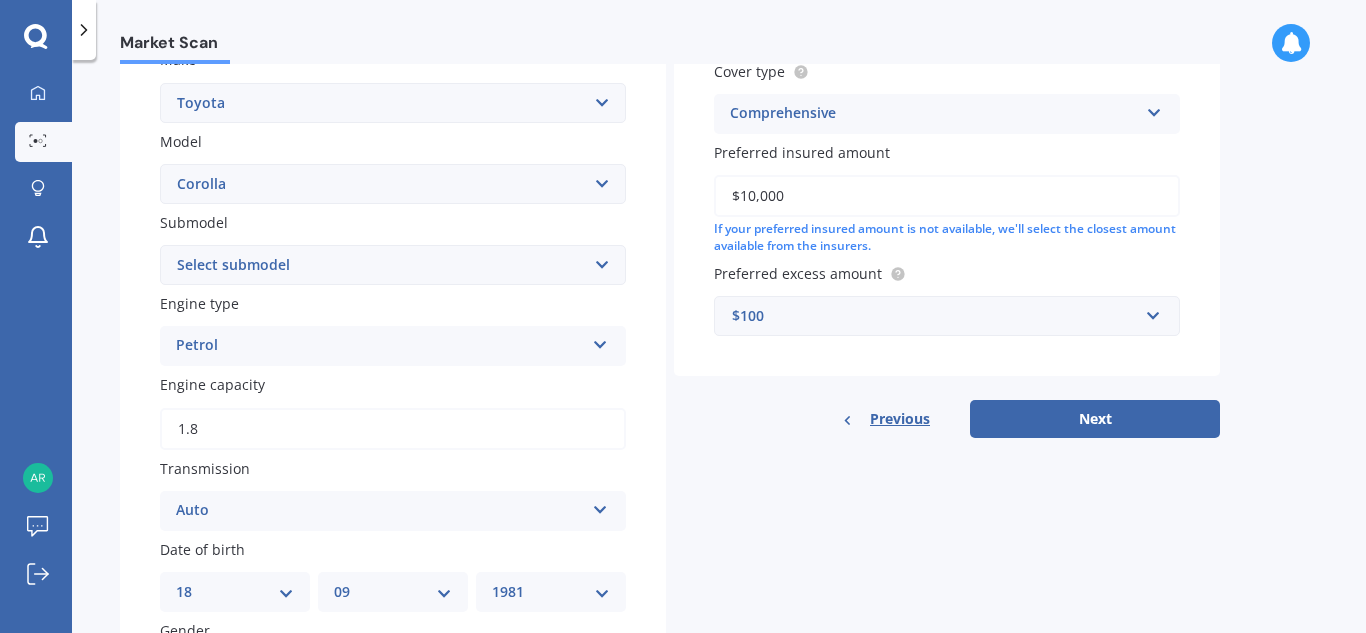 scroll, scrollTop: 395, scrollLeft: 0, axis: vertical 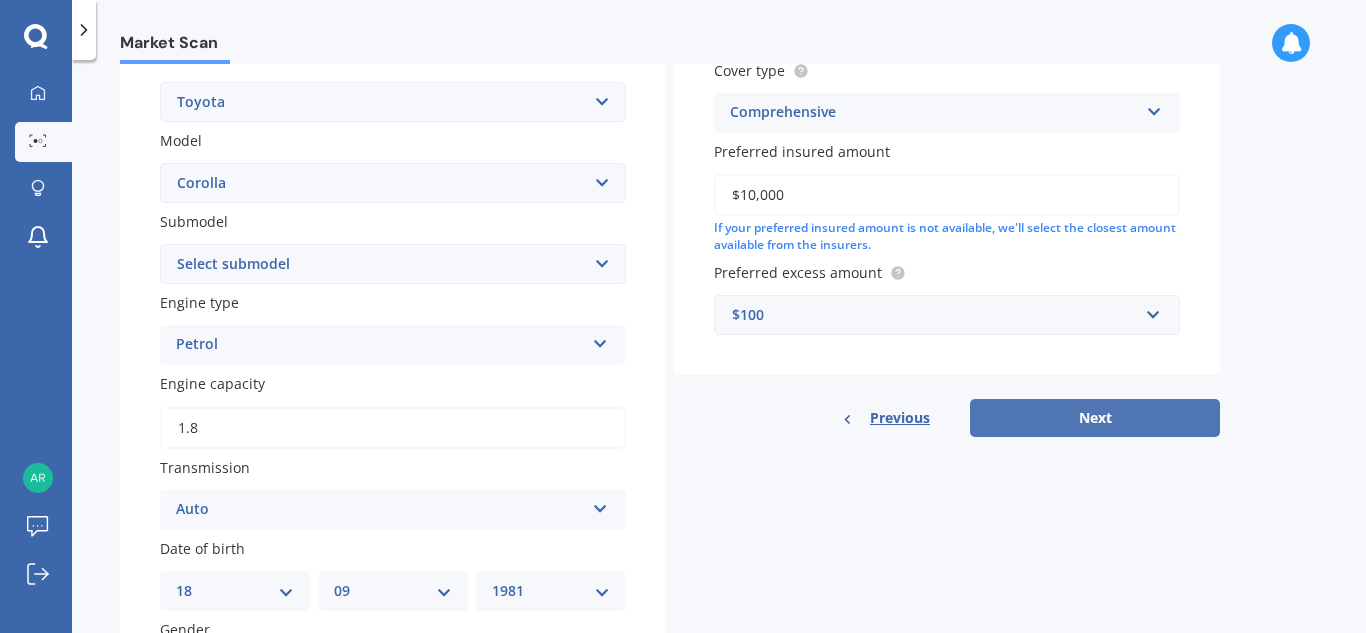 click on "Next" at bounding box center [1095, 418] 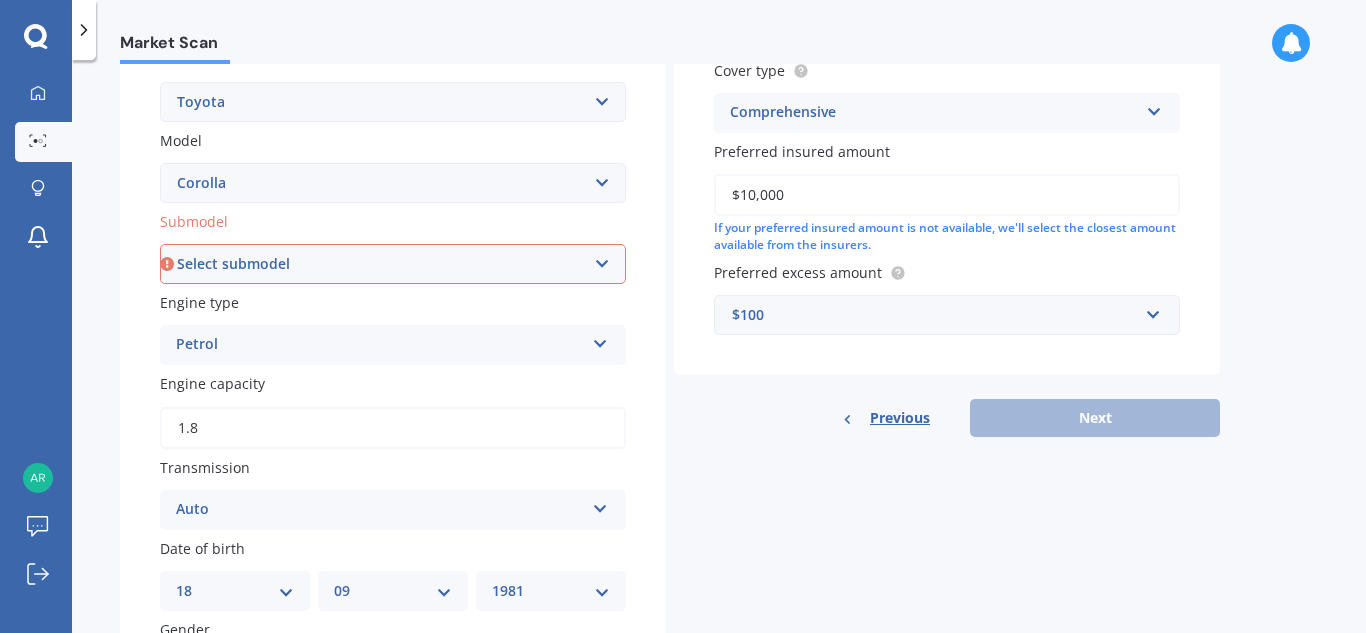 click on "Select submodel (All other) Axio Diesel [PERSON_NAME] 2WD [PERSON_NAME] 4WD FXGT GL GLX 1.8 GLX Sedan GS GTI GTI Sports GX 1.6 GX 1.8 GX CVT Hatch GX Sedan GX Wagon auto GX Wagon manual Hatch Hybrid Hybrid [PERSON_NAME] 1.6 [PERSON_NAME] SX [PERSON_NAME] [PERSON_NAME] ZR [PERSON_NAME] Runx SE 1.5 Sportivo Non Turbo 1.8 Litre Sportivo Turbo 1.8 Litre Sprinter Sprinter GT Touring 4WD wagon Touring S/W Touring Wagon Hybrid TS 1.8 Van XL ZR Sedan" at bounding box center [393, 264] 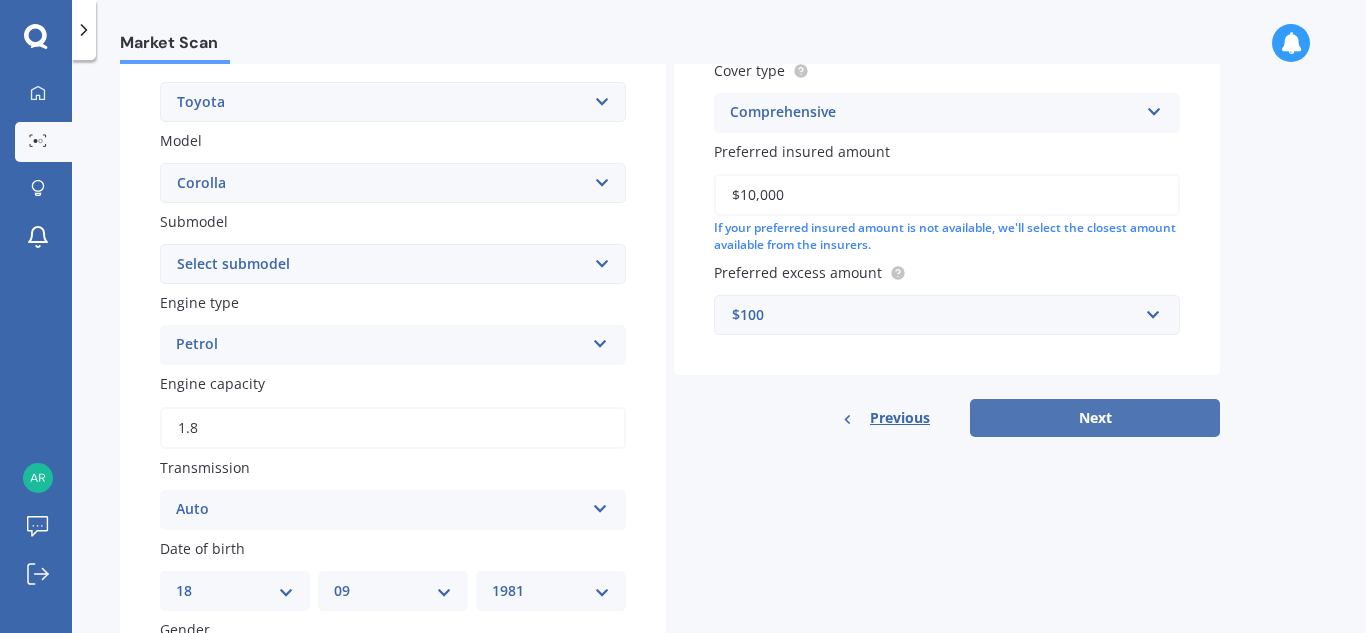 click on "Next" at bounding box center (1095, 418) 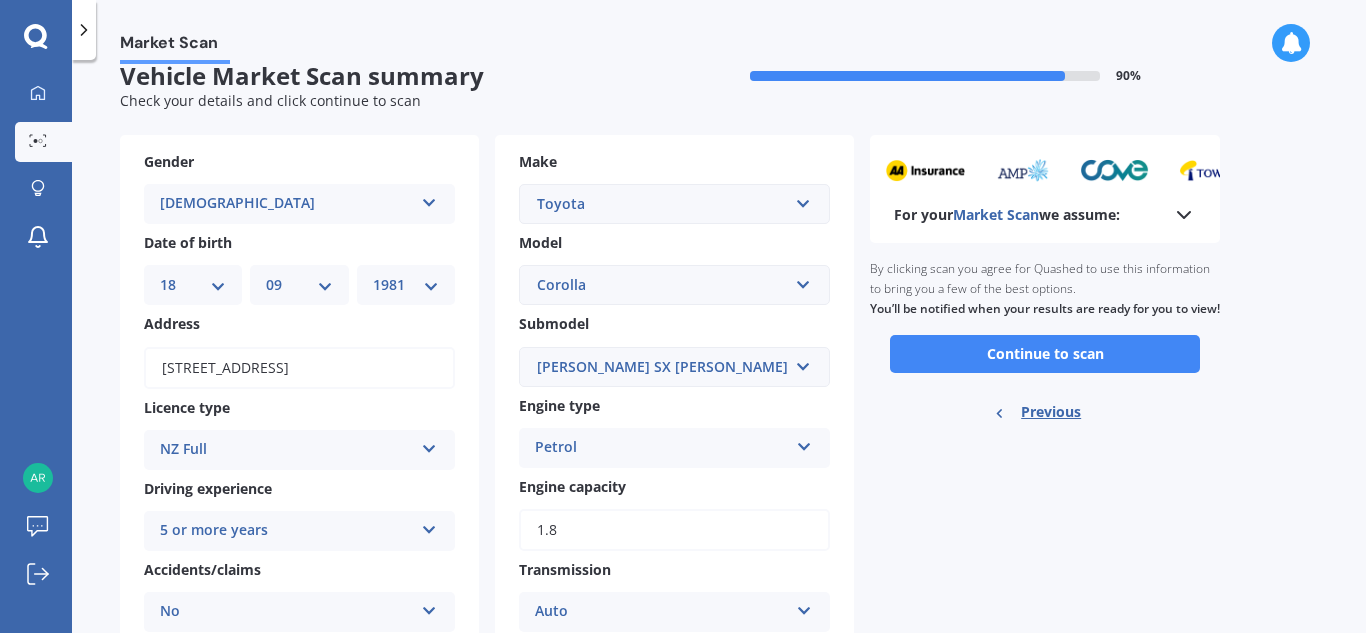 scroll, scrollTop: 0, scrollLeft: 0, axis: both 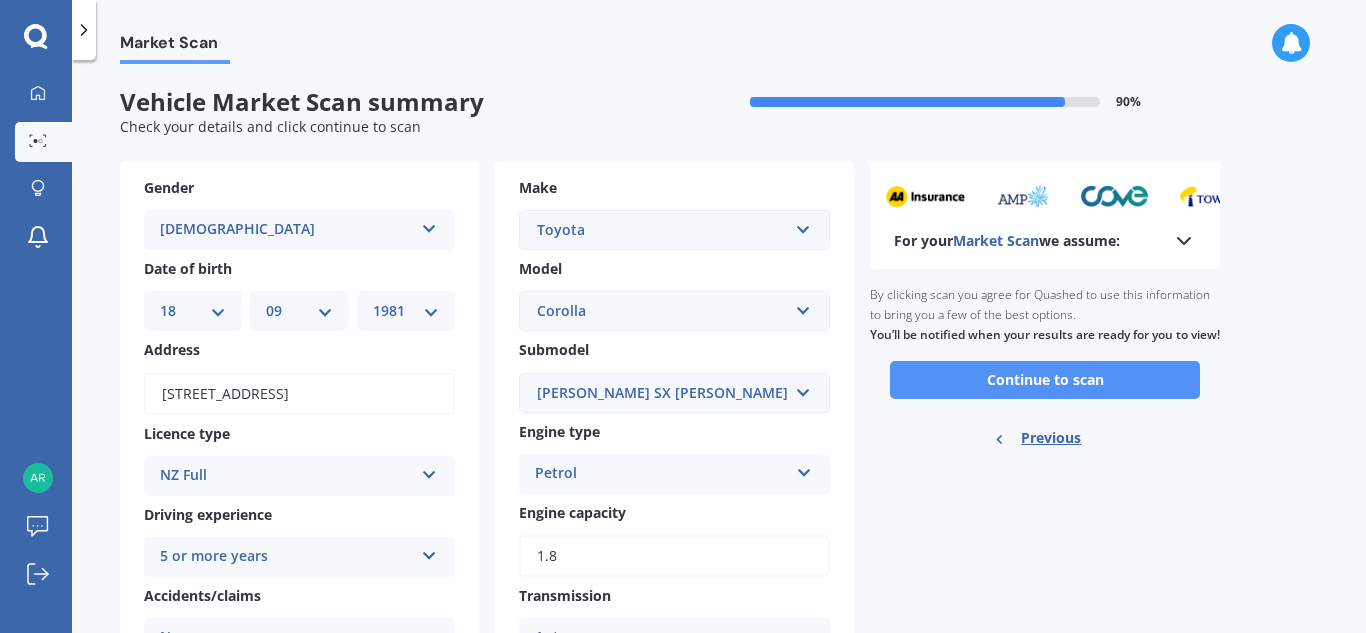click on "Continue to scan" at bounding box center [1045, 380] 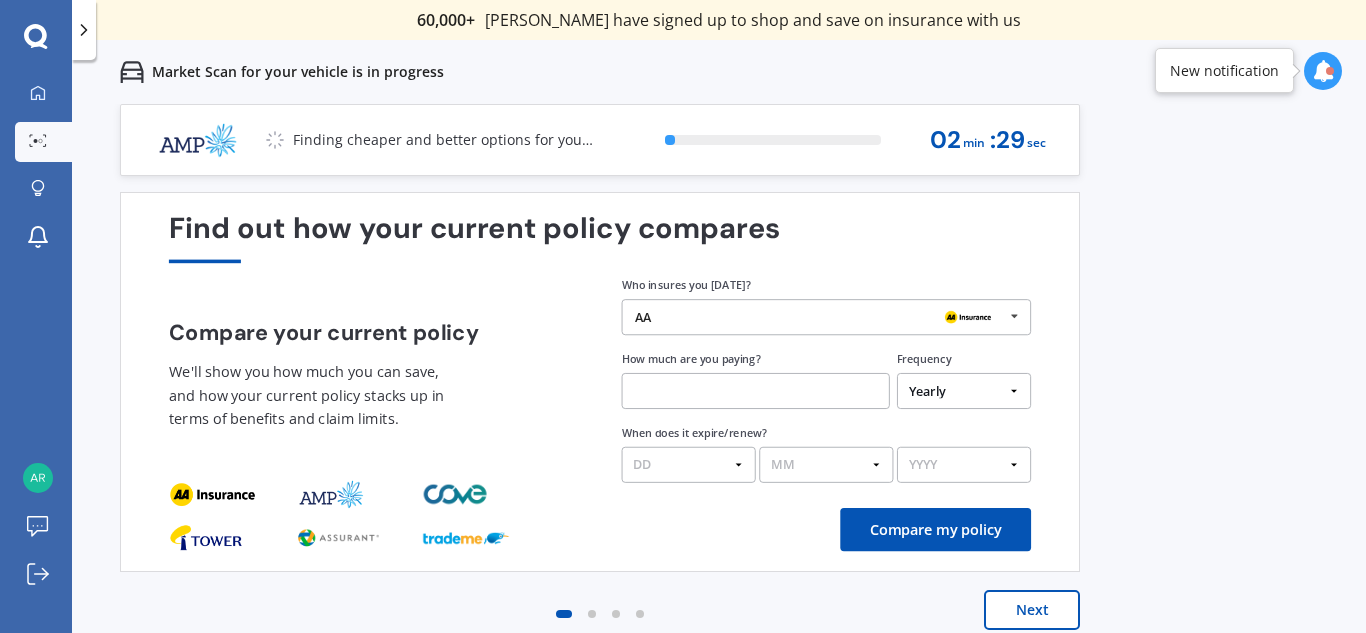 scroll, scrollTop: 17, scrollLeft: 0, axis: vertical 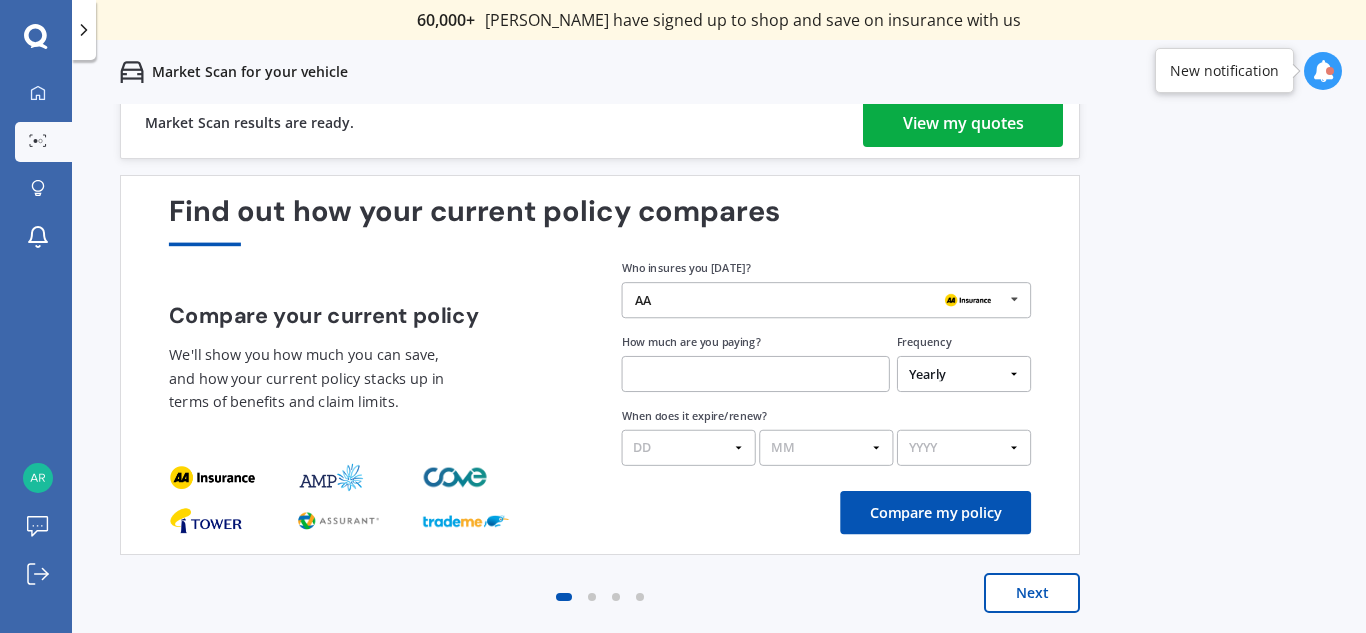 click on "View my quotes" at bounding box center (963, 123) 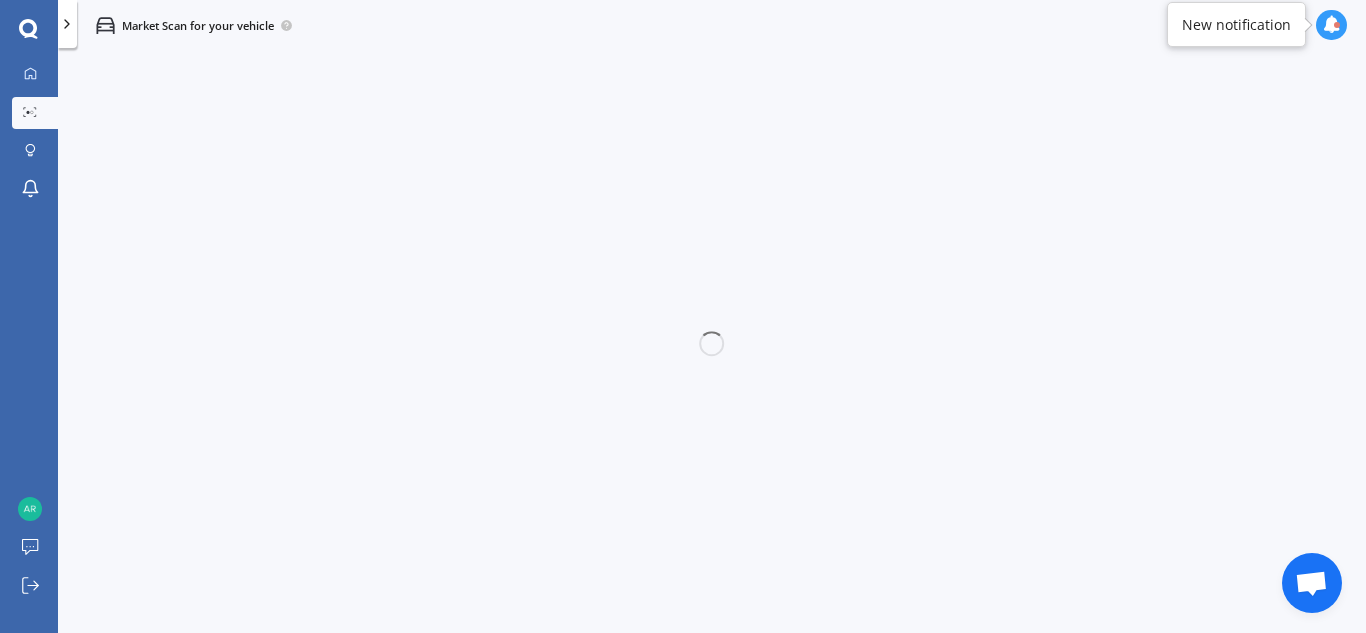 scroll, scrollTop: 0, scrollLeft: 0, axis: both 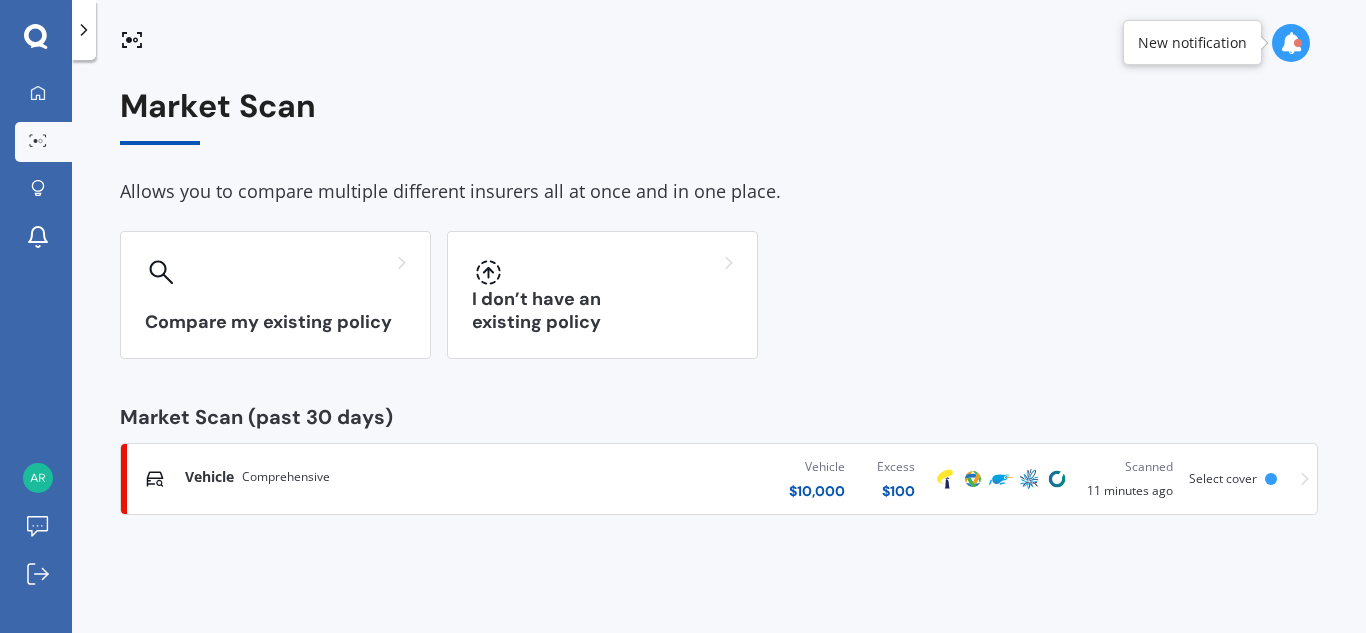 click on "Vehicle" at bounding box center [209, 477] 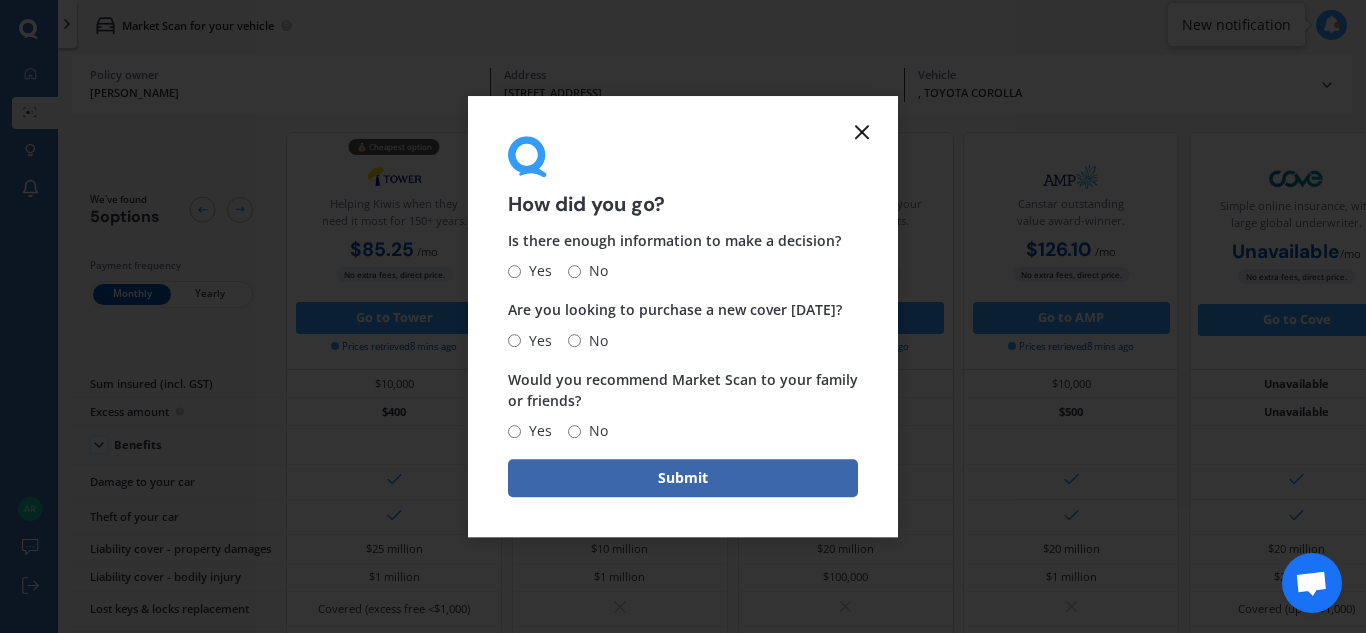 click 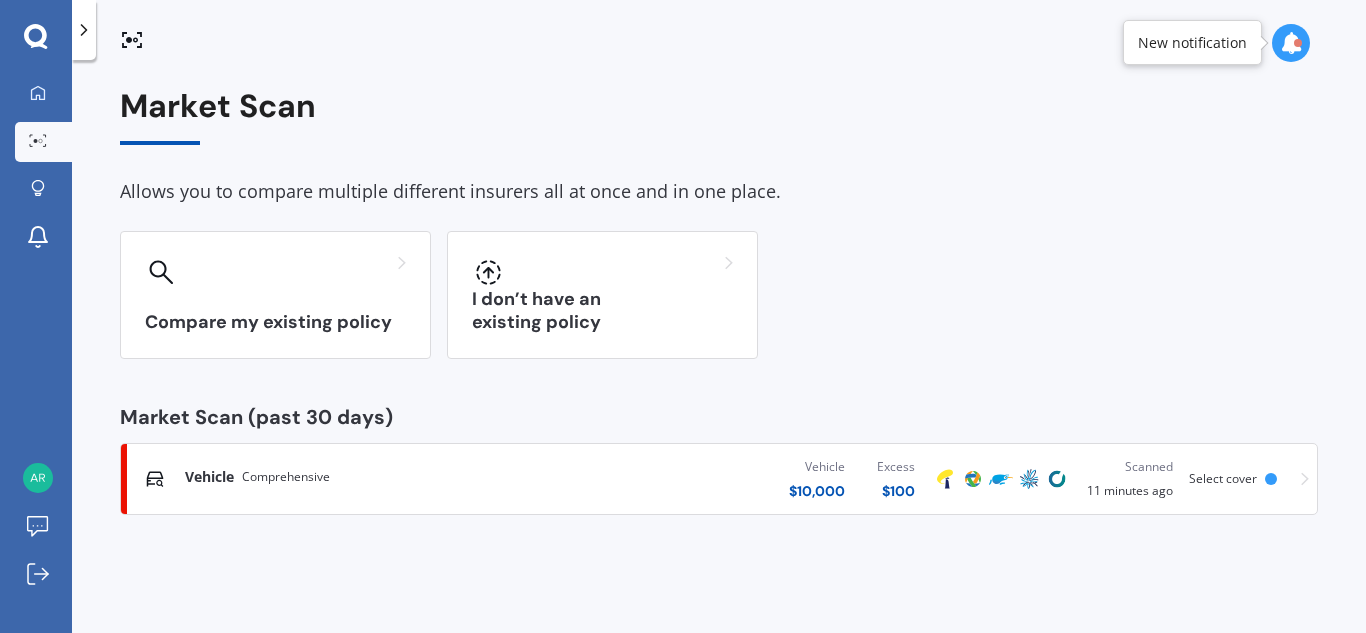 click on "Select cover" at bounding box center (1223, 478) 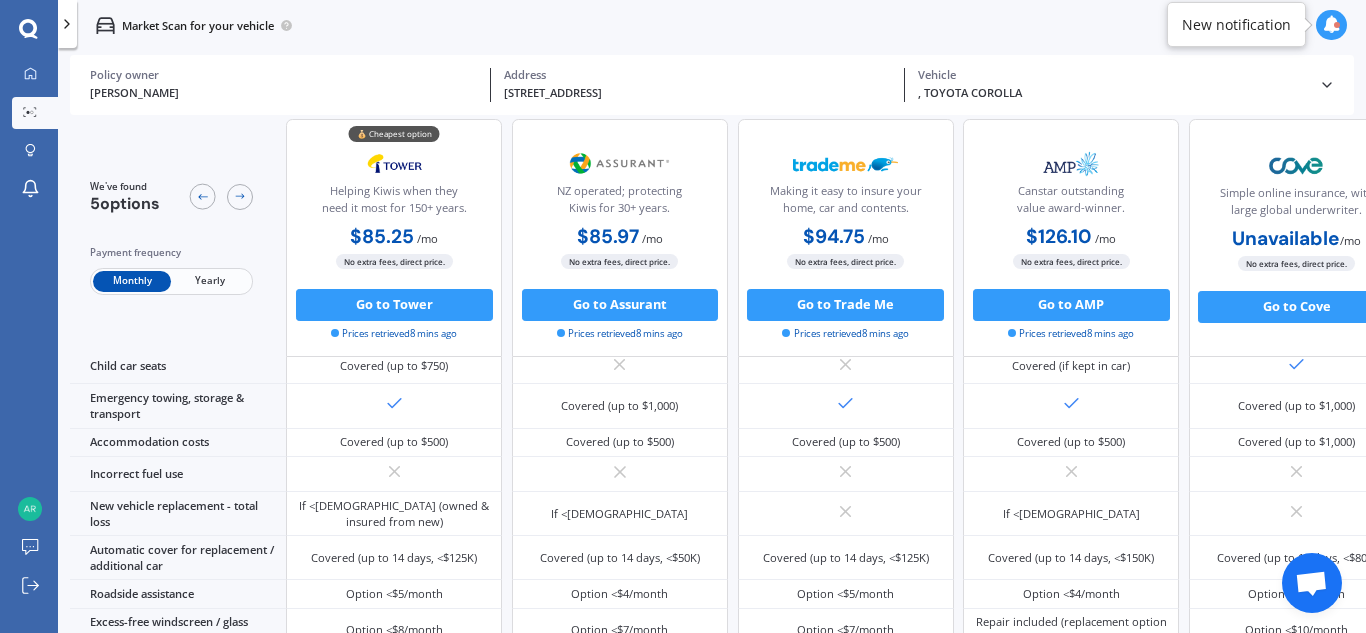 scroll, scrollTop: 0, scrollLeft: 0, axis: both 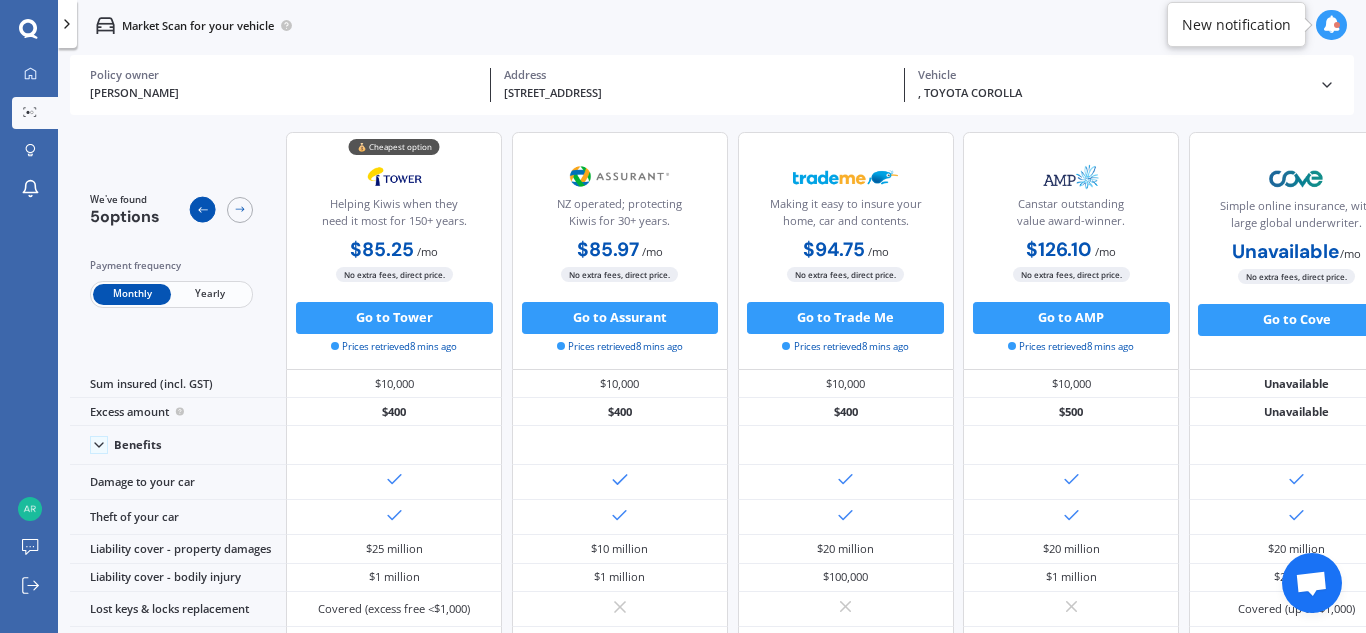 click at bounding box center [203, 210] 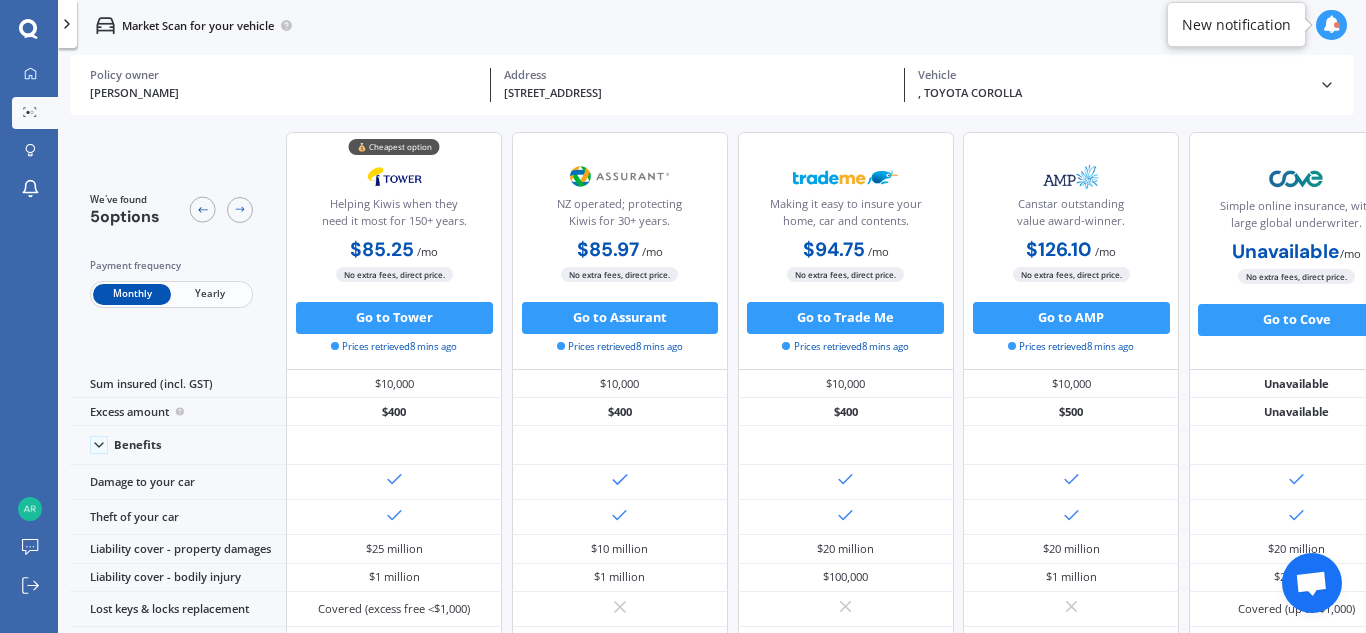 click 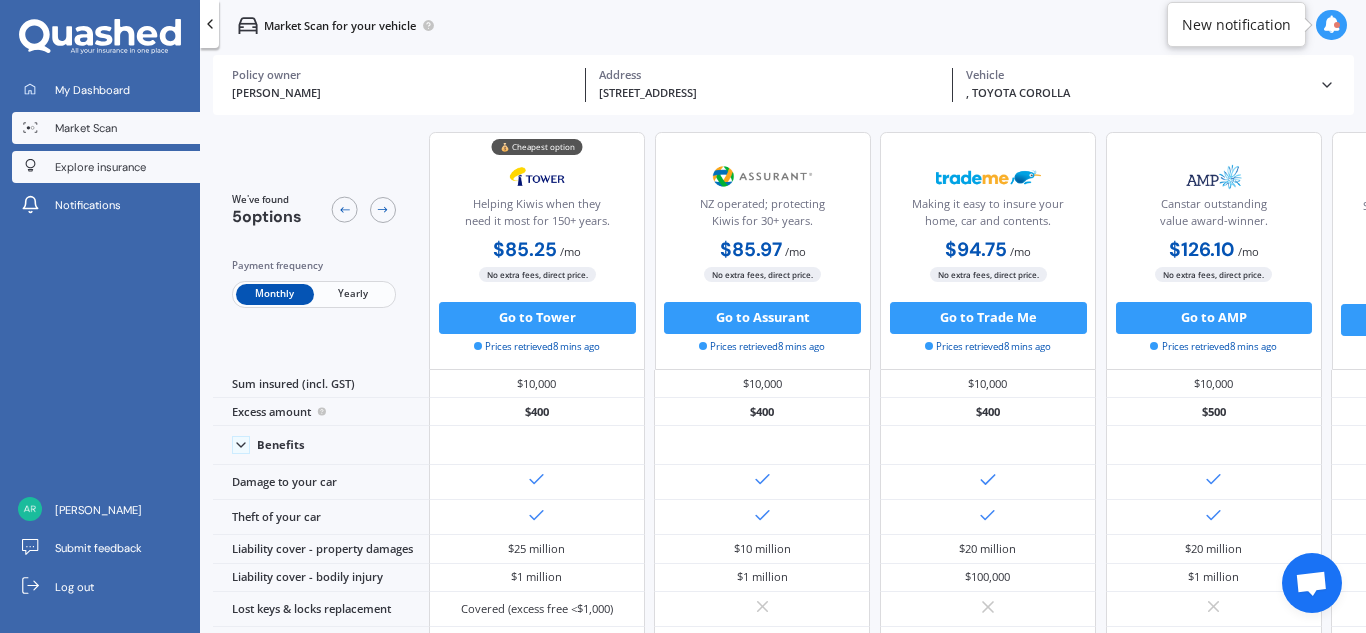 click on "Explore insurance" at bounding box center (106, 167) 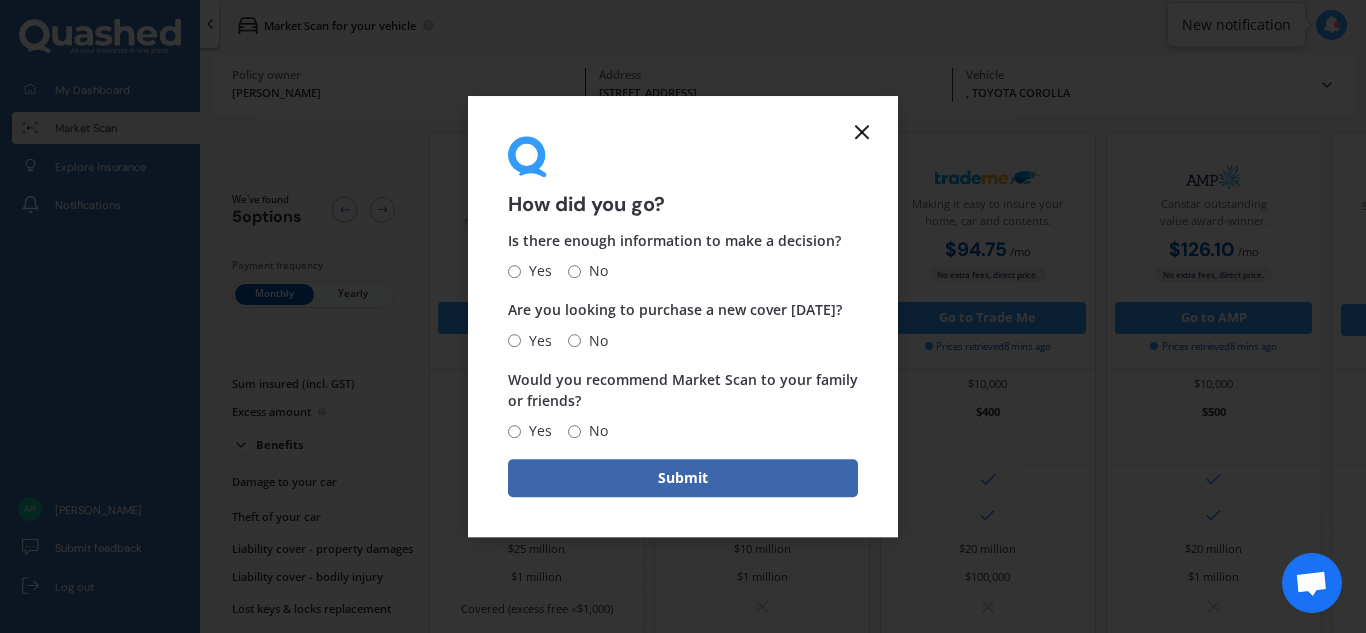 click on "Yes" at bounding box center [514, 271] 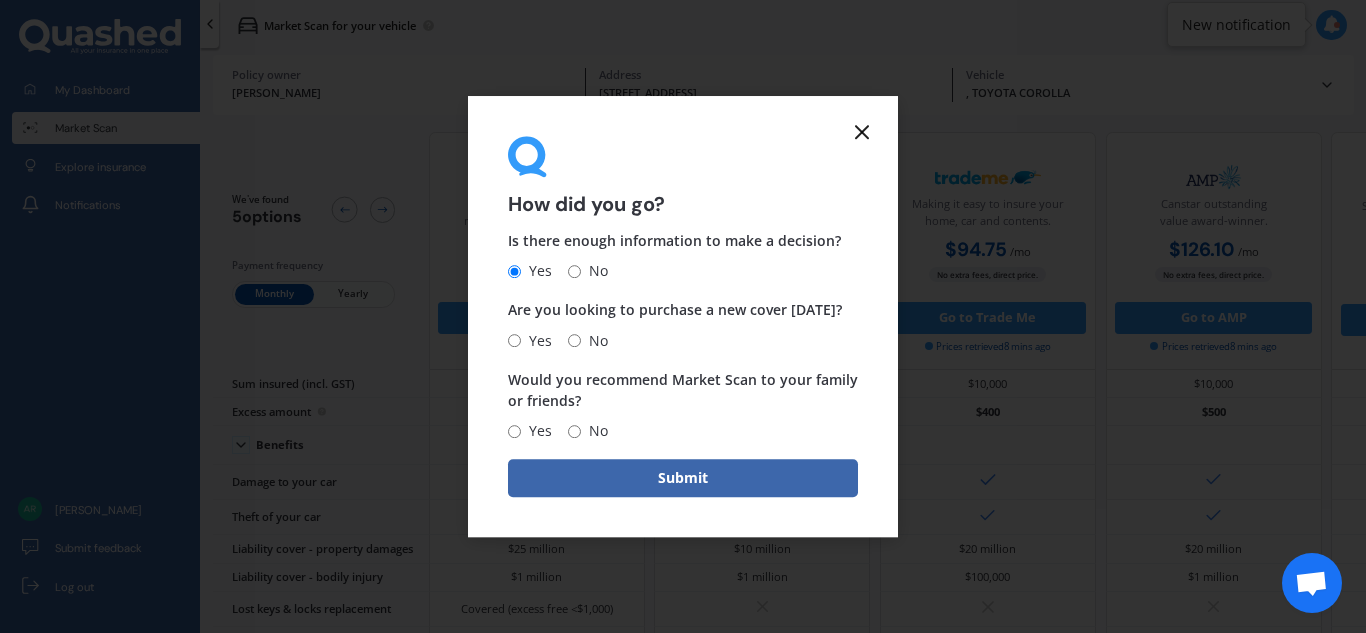 click on "No" at bounding box center (574, 340) 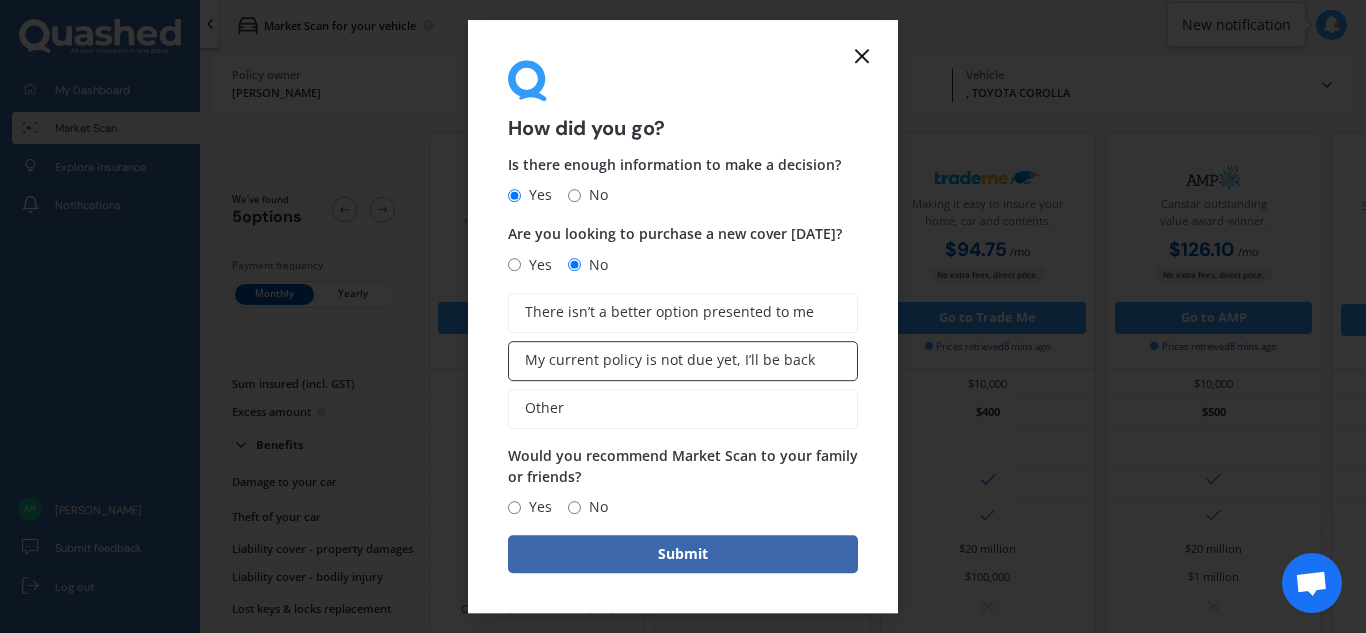 click on "My current policy is not due yet, I’ll be back" at bounding box center (670, 360) 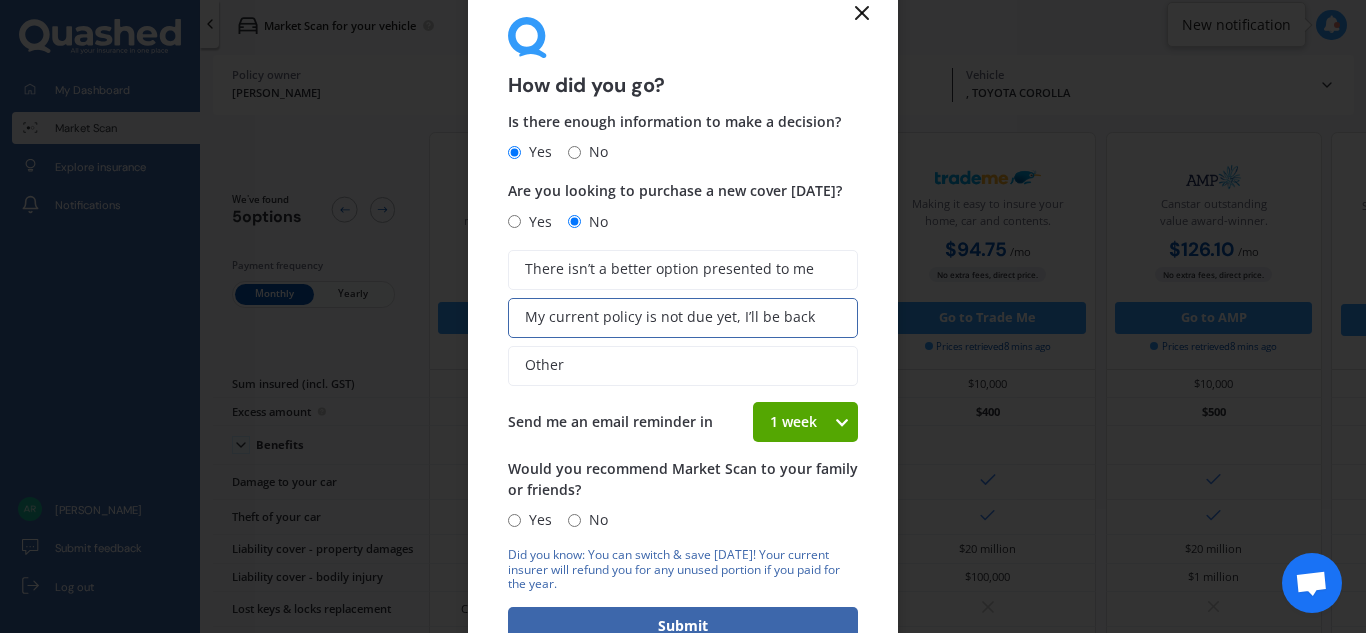 scroll, scrollTop: 28, scrollLeft: 0, axis: vertical 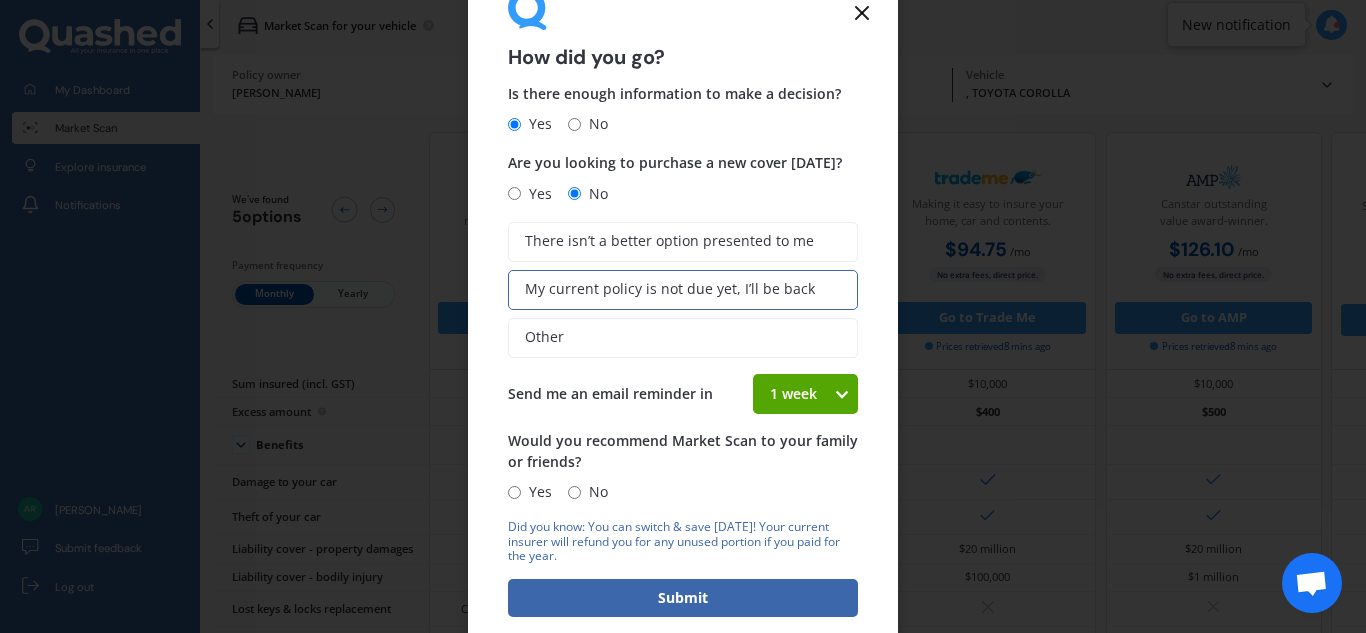 click on "Yes" at bounding box center (514, 492) 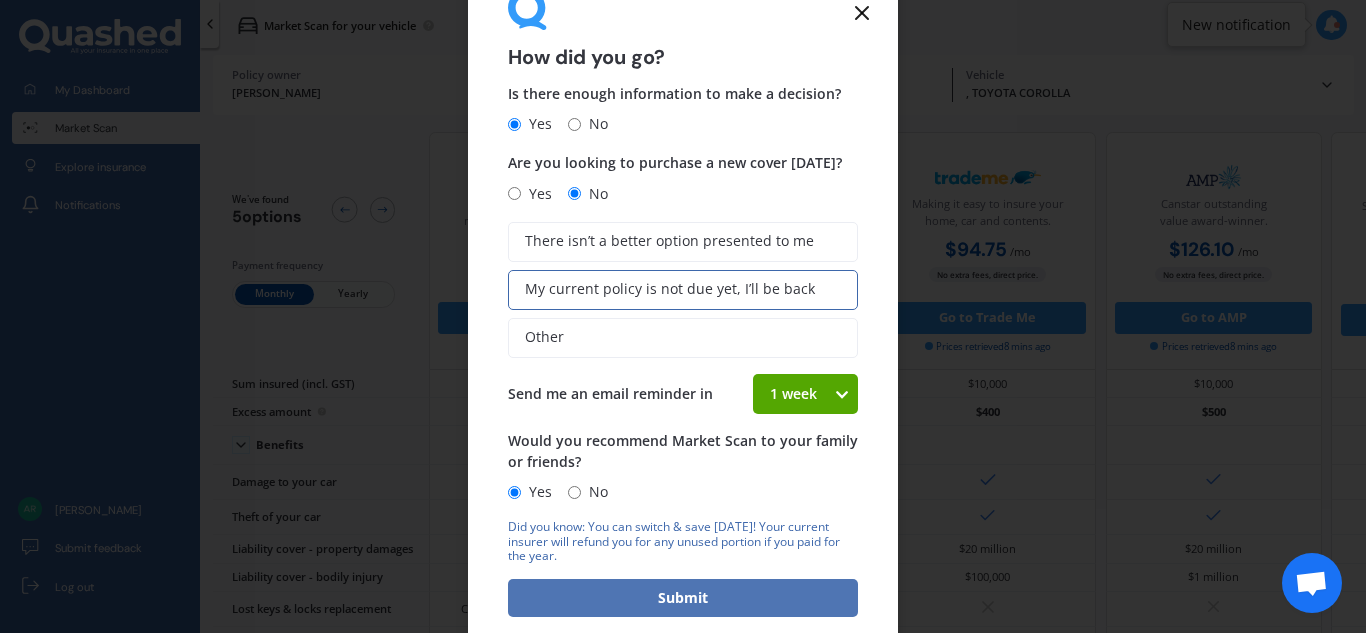 click on "Submit" at bounding box center [683, 598] 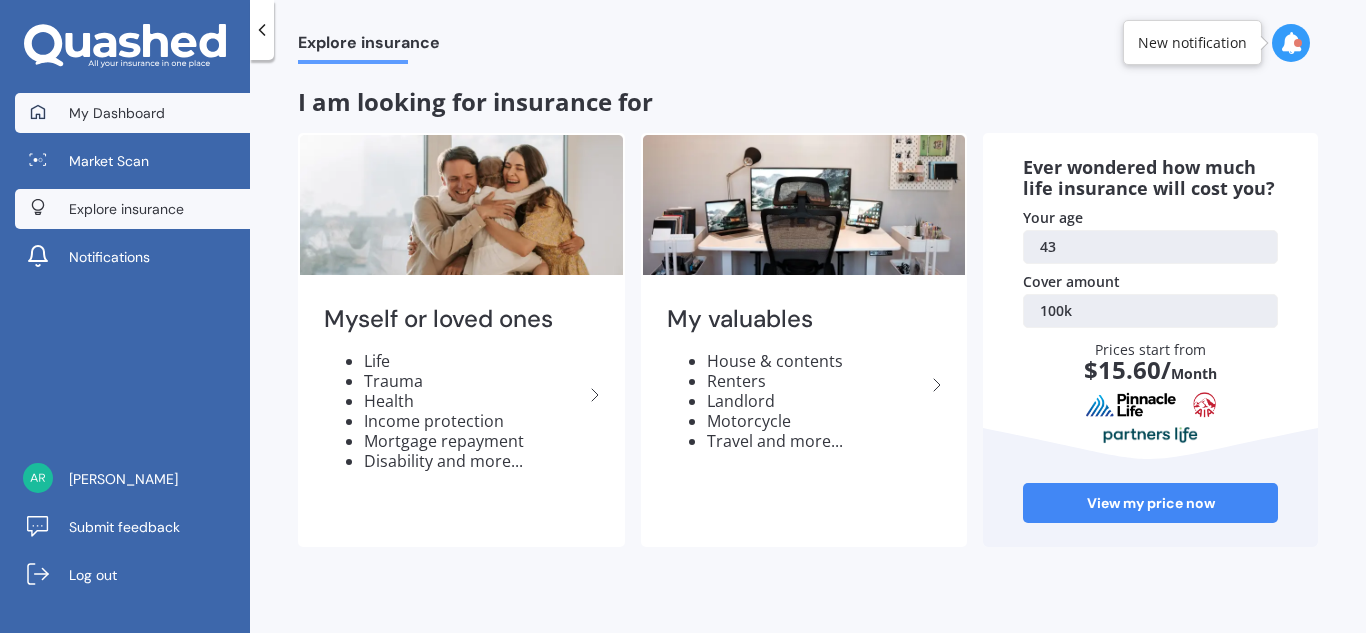 click on "My Dashboard" at bounding box center [132, 113] 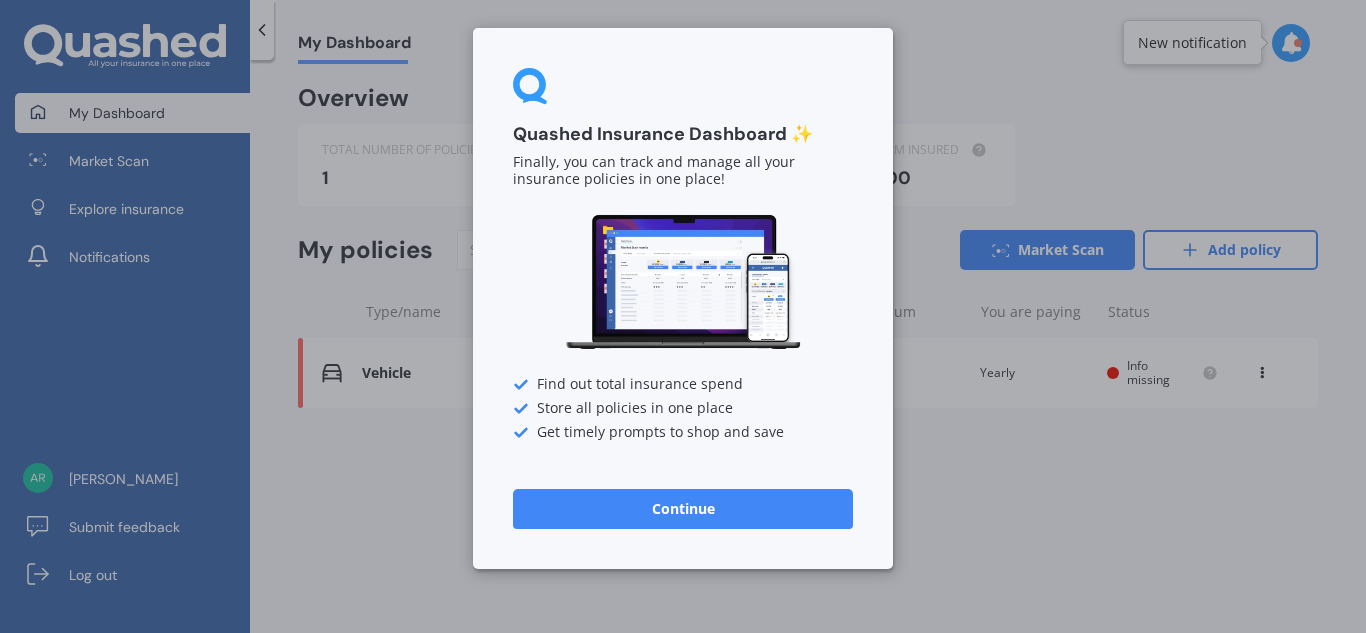 click on "Continue" at bounding box center (683, 509) 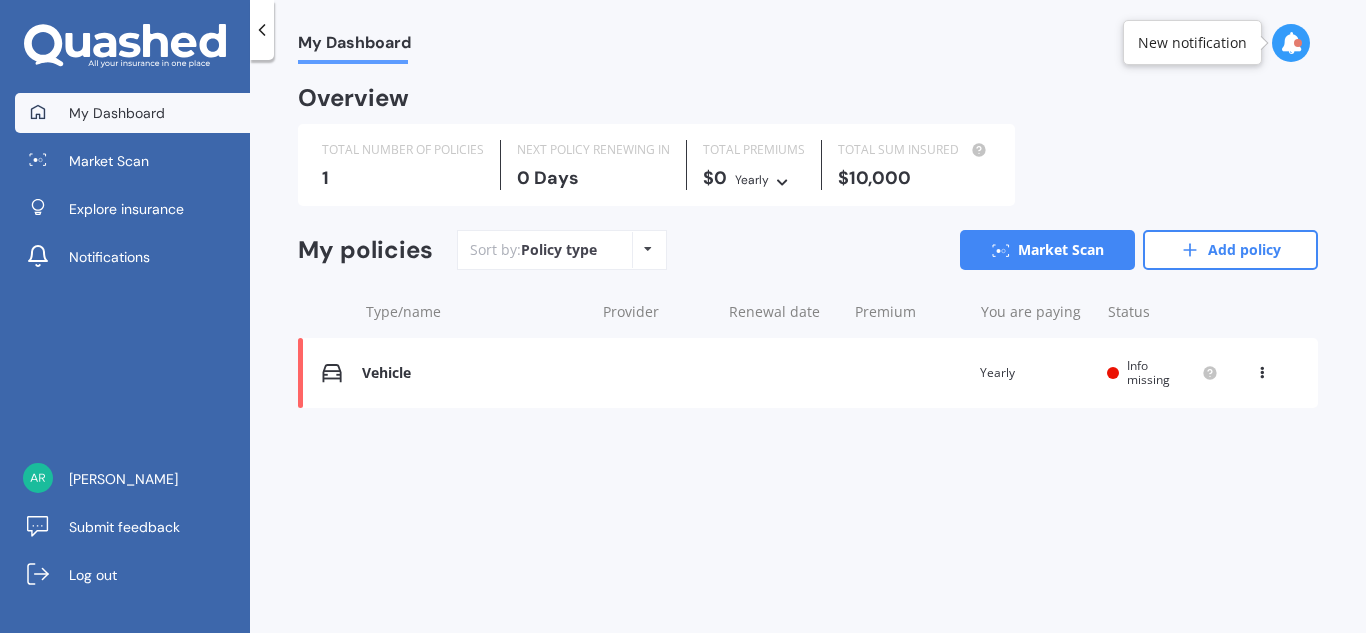 click on "Policy type Alphabetical Date added Renewing next" at bounding box center (647, 250) 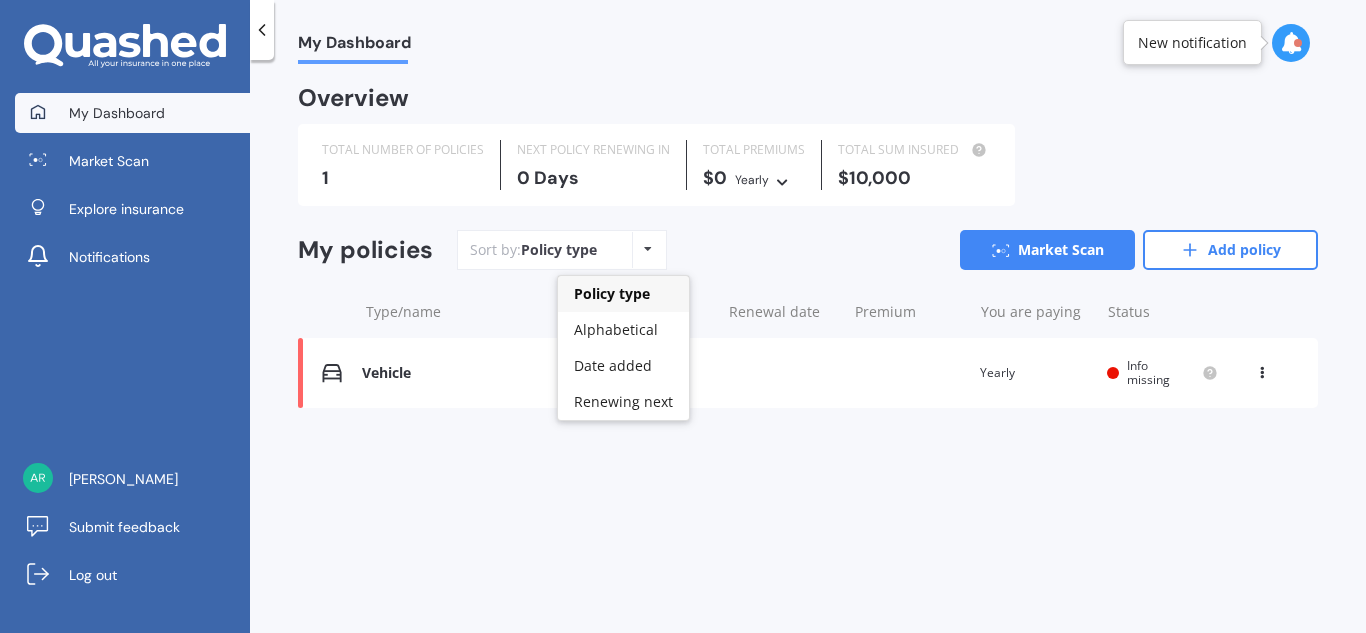click on "Policy type Alphabetical Date added Renewing next" at bounding box center (647, 250) 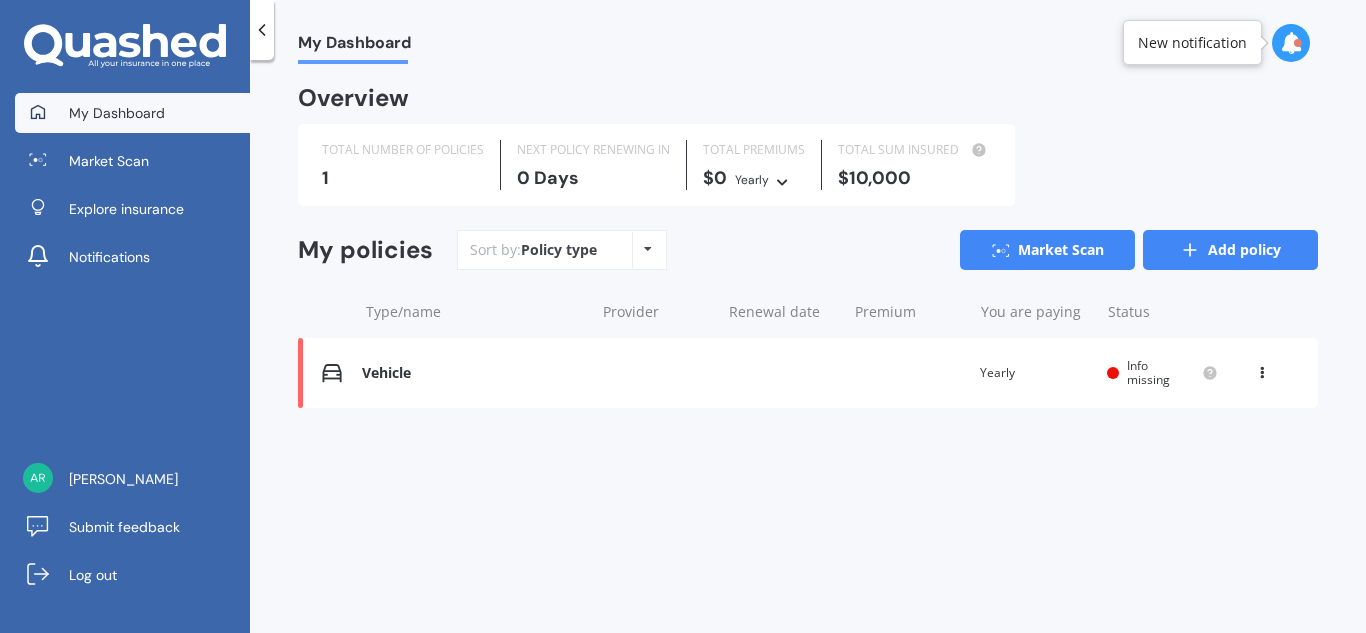 click on "Add policy" at bounding box center (1230, 250) 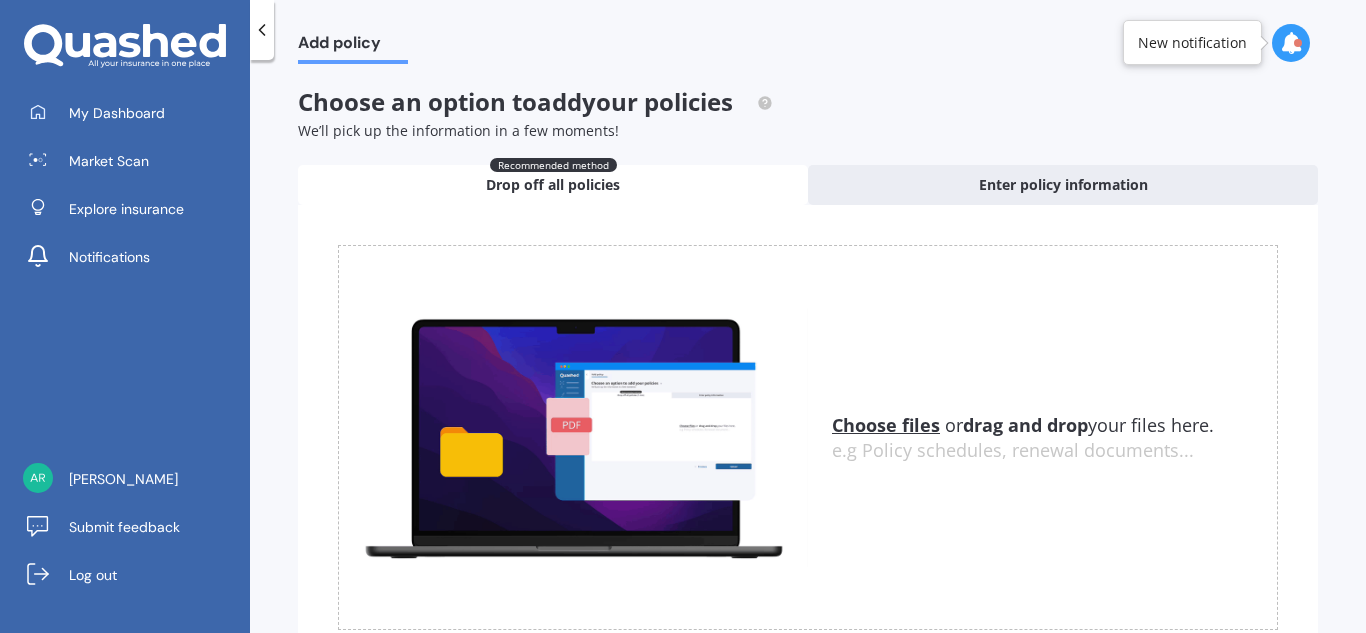 scroll, scrollTop: 97, scrollLeft: 0, axis: vertical 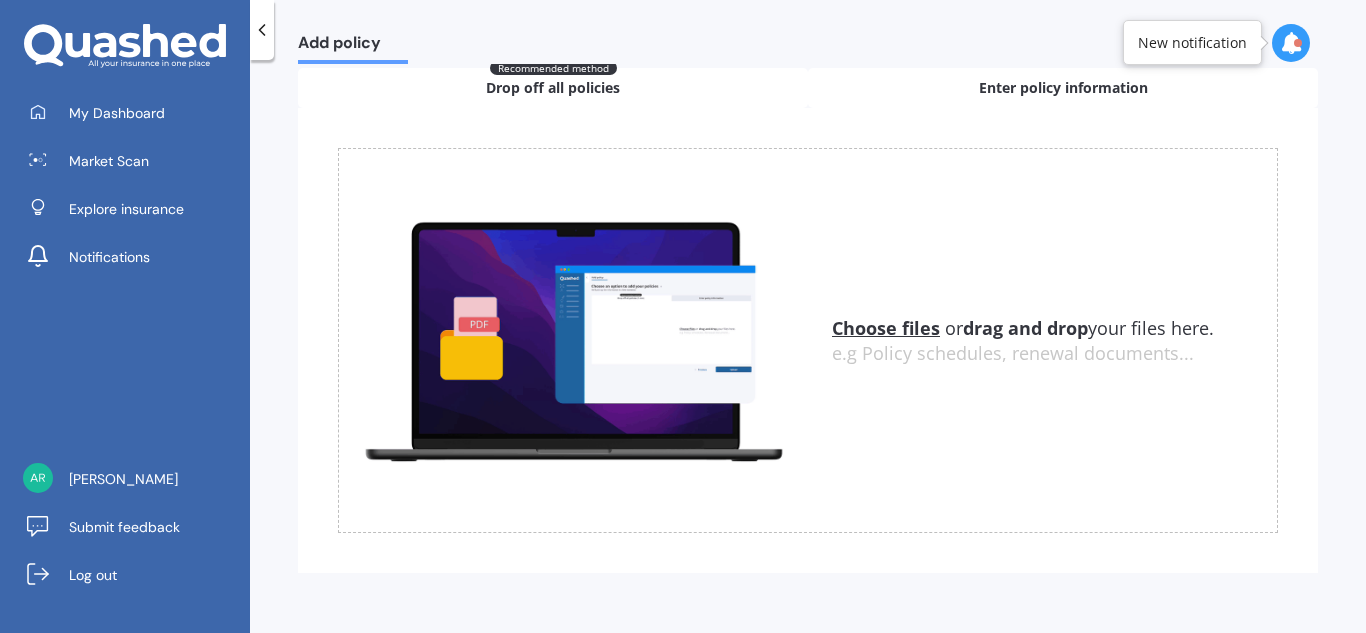 click on "Enter policy information" at bounding box center (1063, 88) 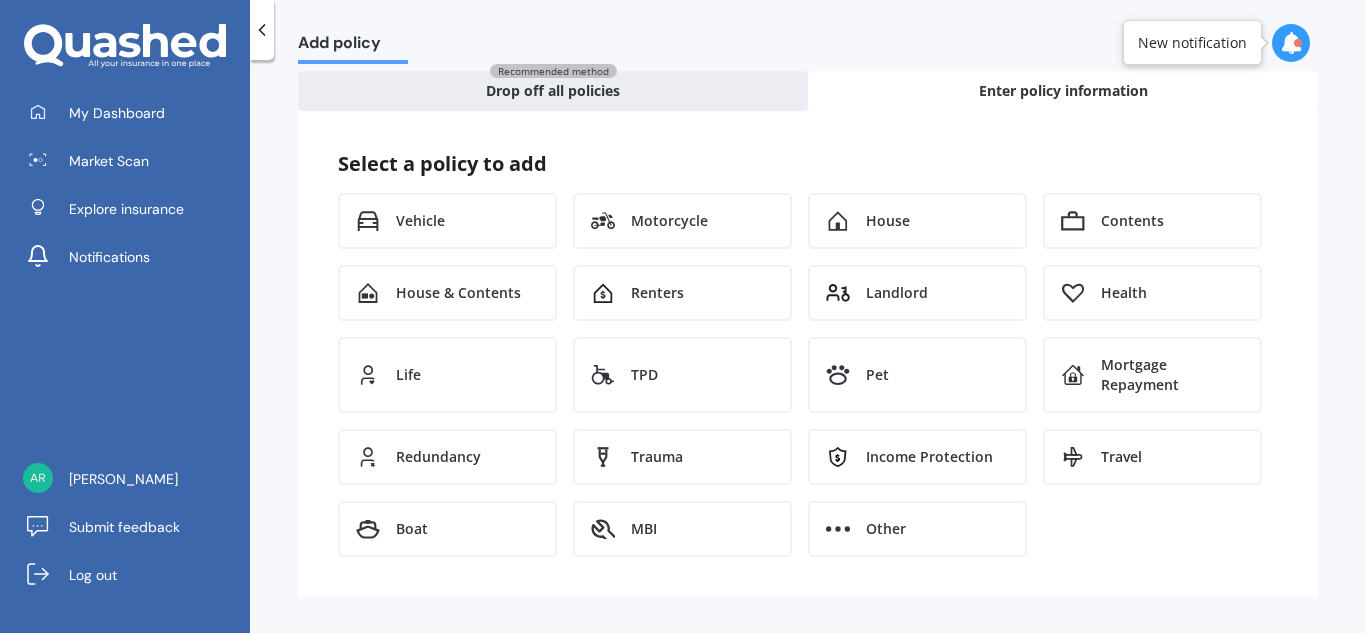 scroll, scrollTop: 94, scrollLeft: 0, axis: vertical 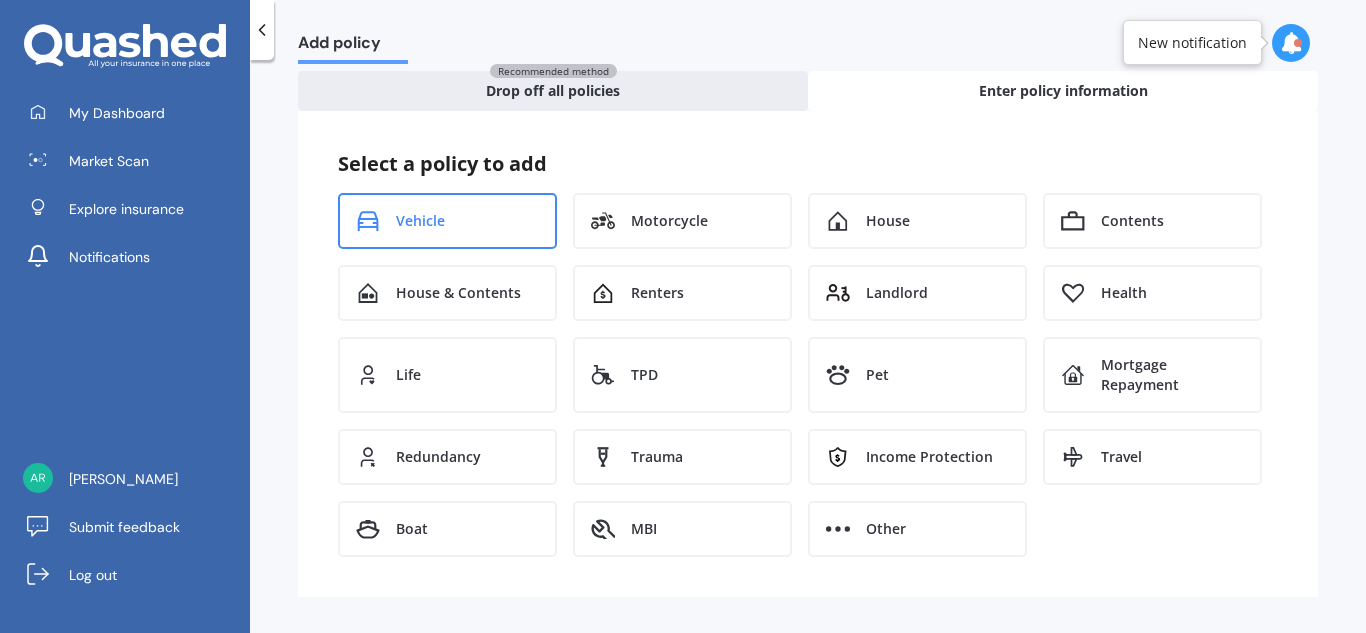 click on "Vehicle" at bounding box center (447, 221) 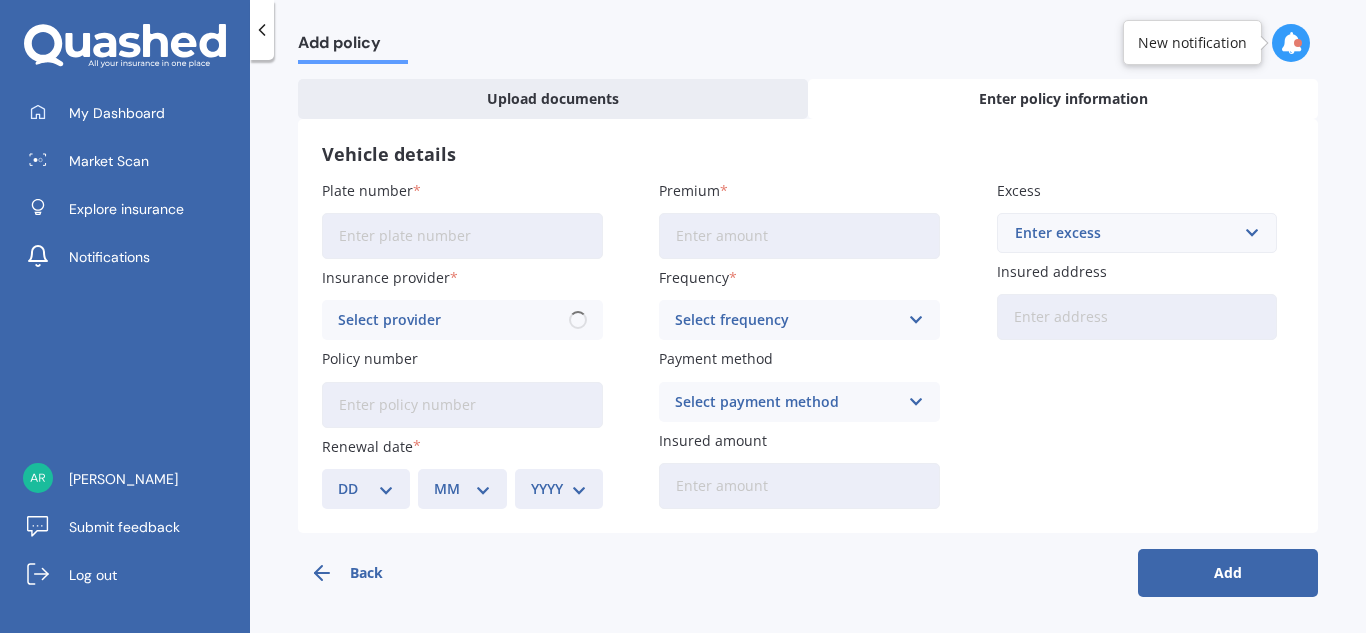 scroll, scrollTop: 54, scrollLeft: 0, axis: vertical 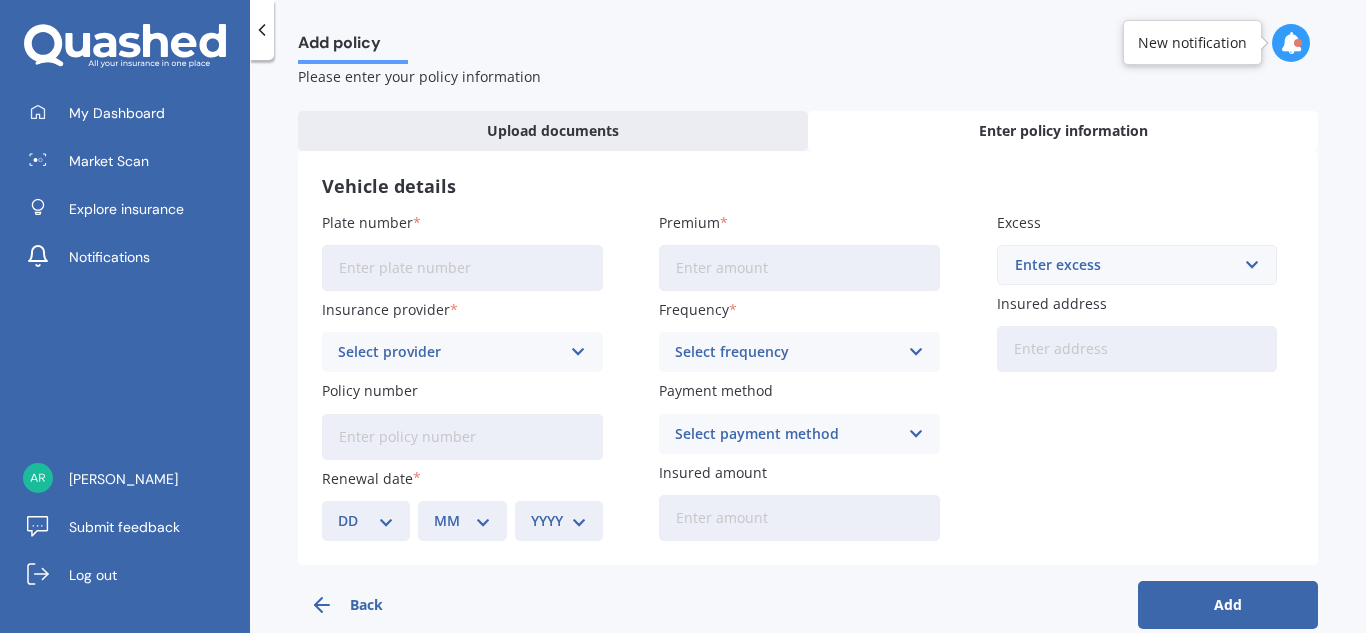 click on "Plate number" at bounding box center (462, 268) 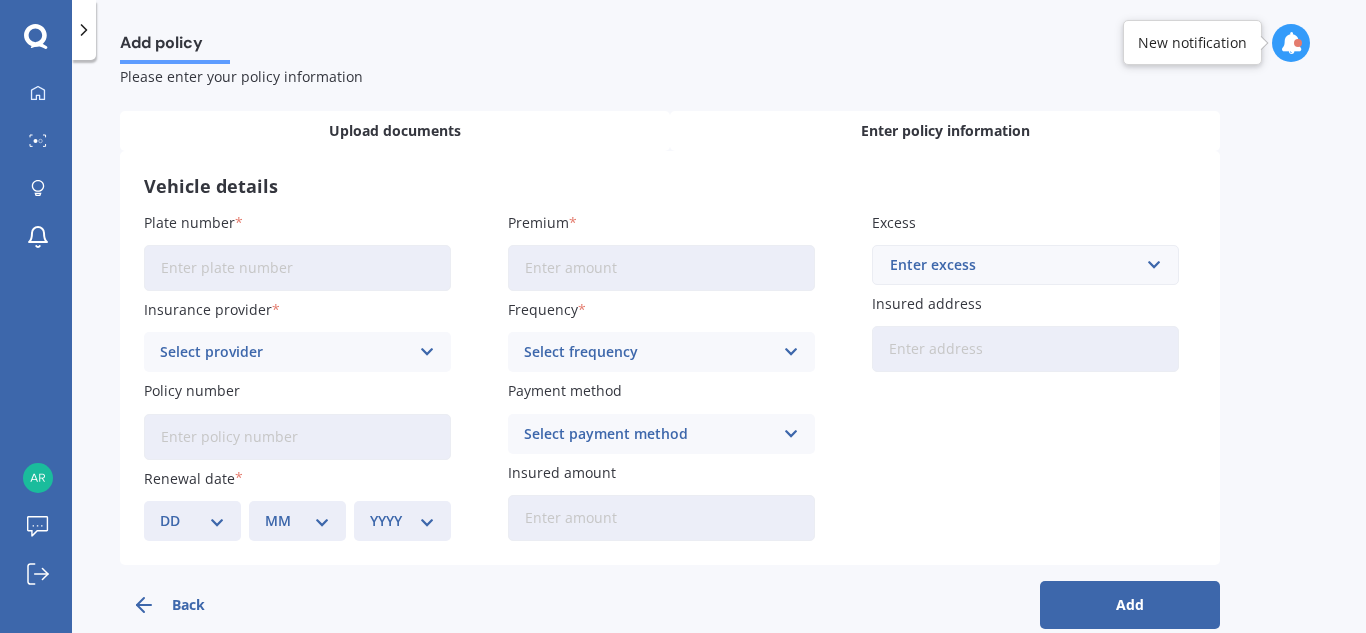 click on "Upload documents" at bounding box center (395, 131) 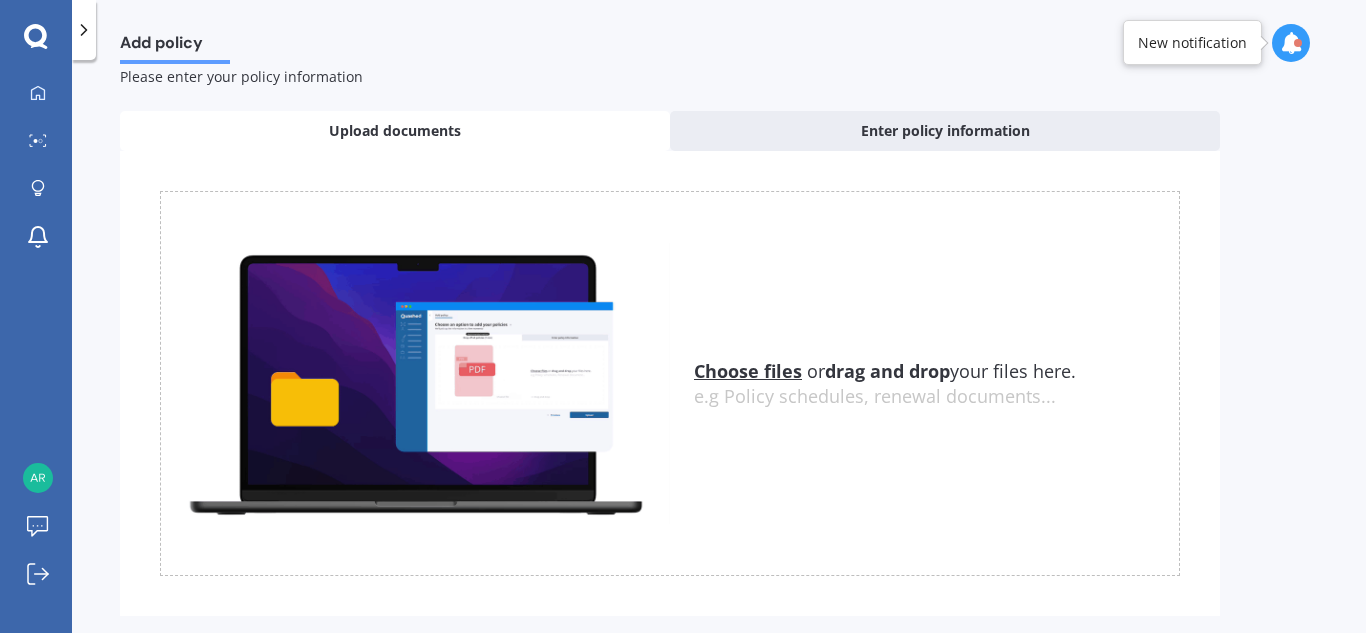 click 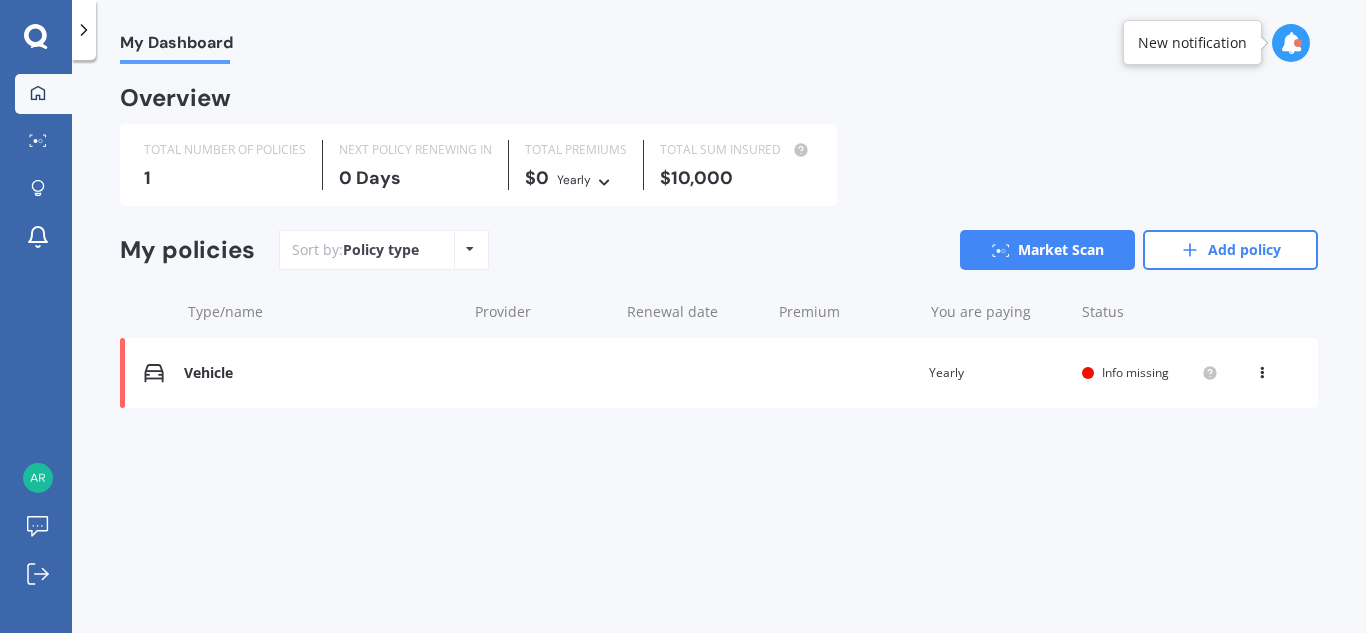 scroll, scrollTop: 0, scrollLeft: 0, axis: both 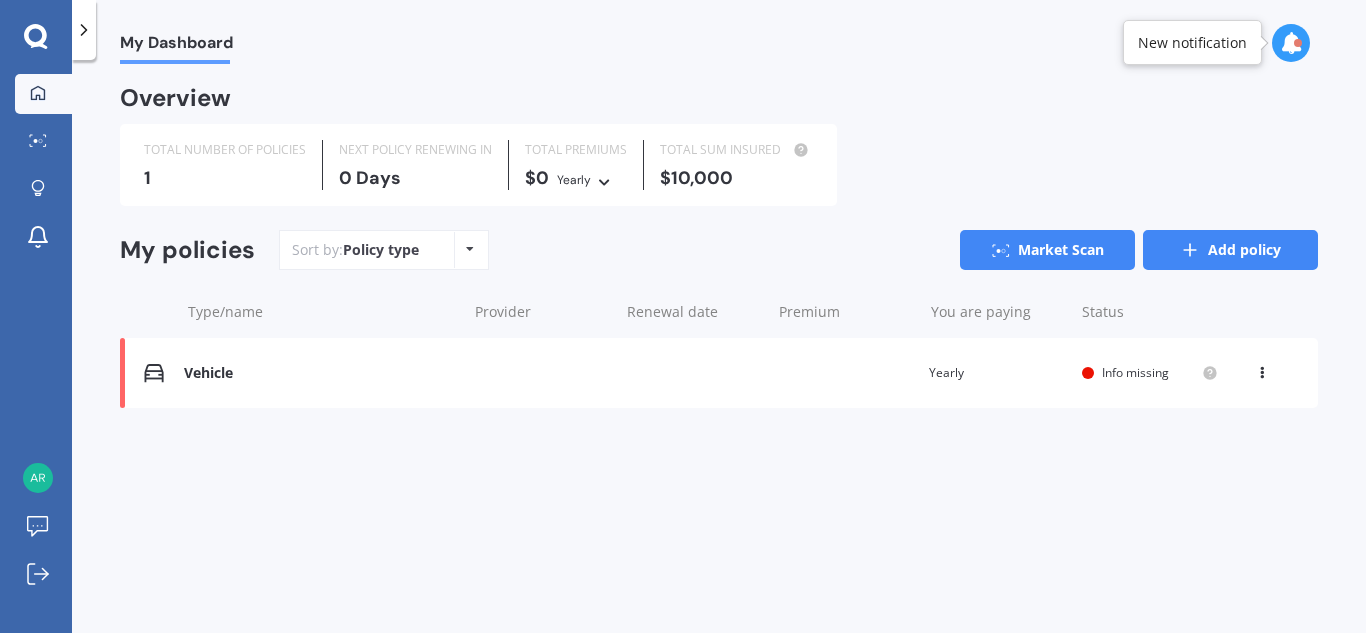 click 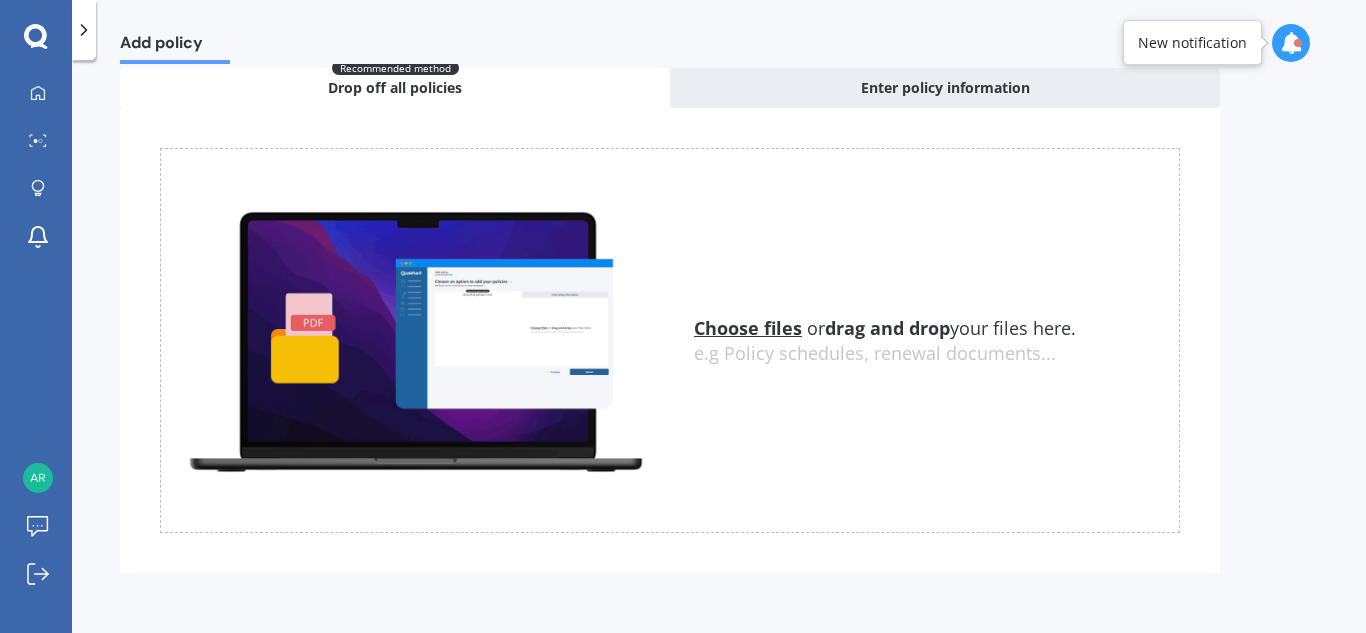 scroll, scrollTop: 0, scrollLeft: 0, axis: both 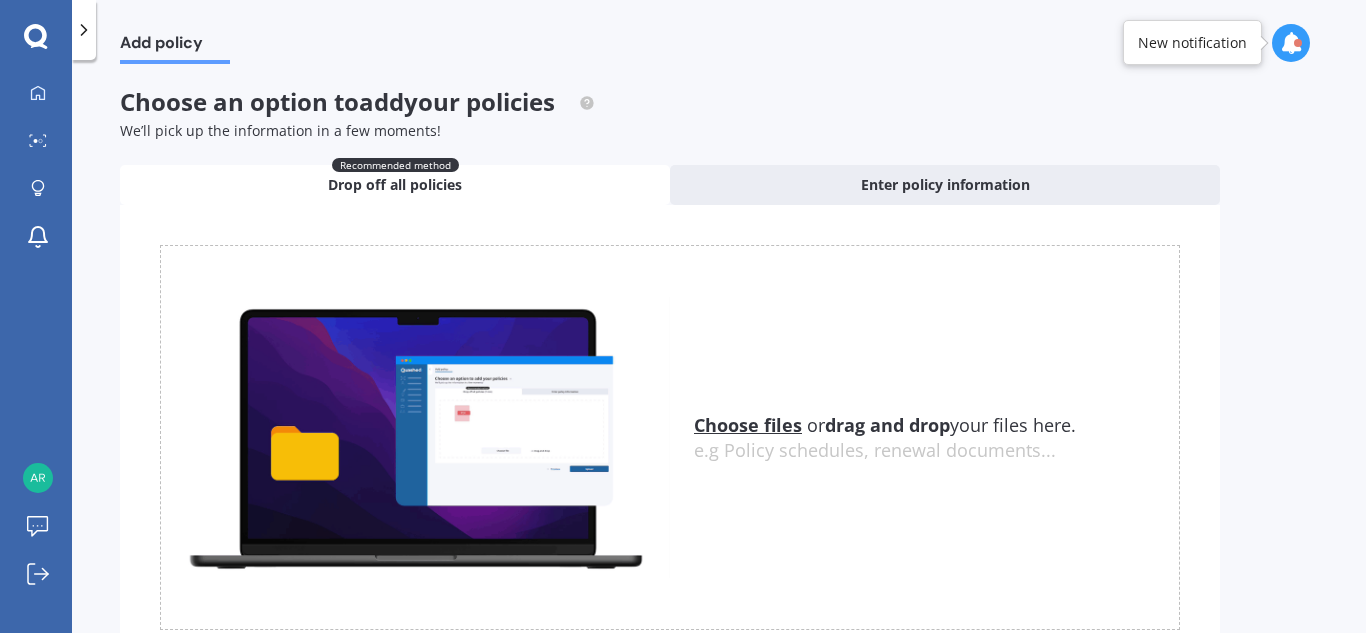 click 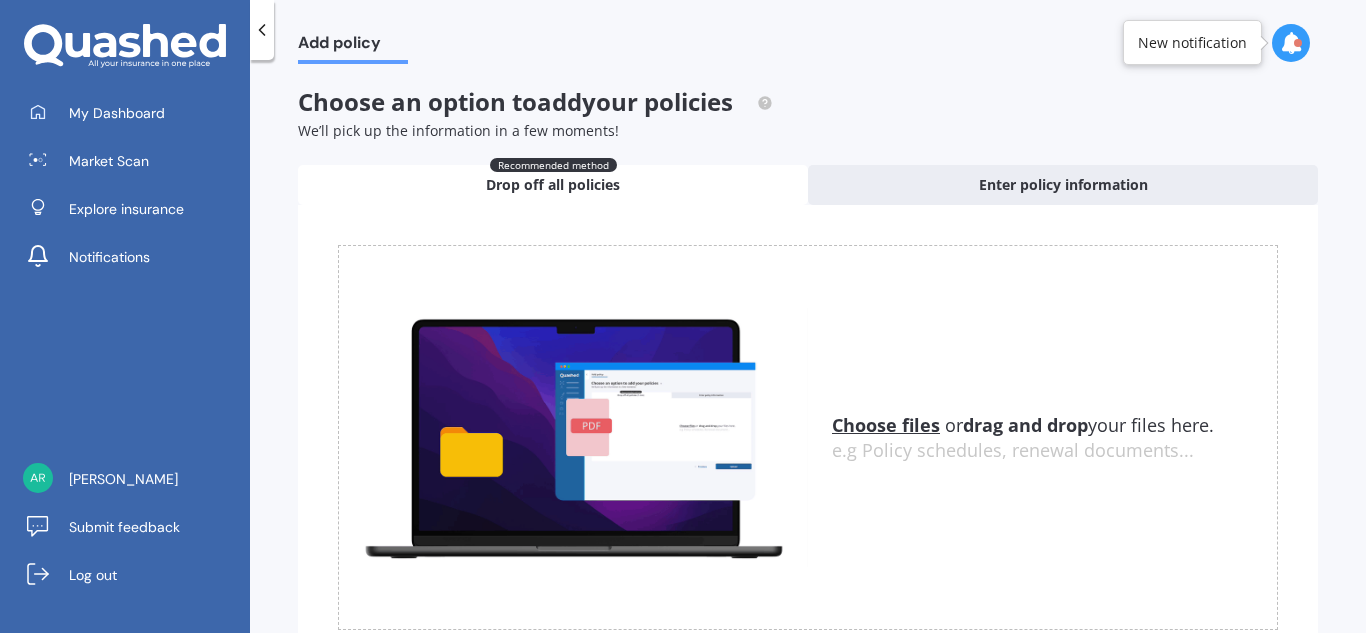 click 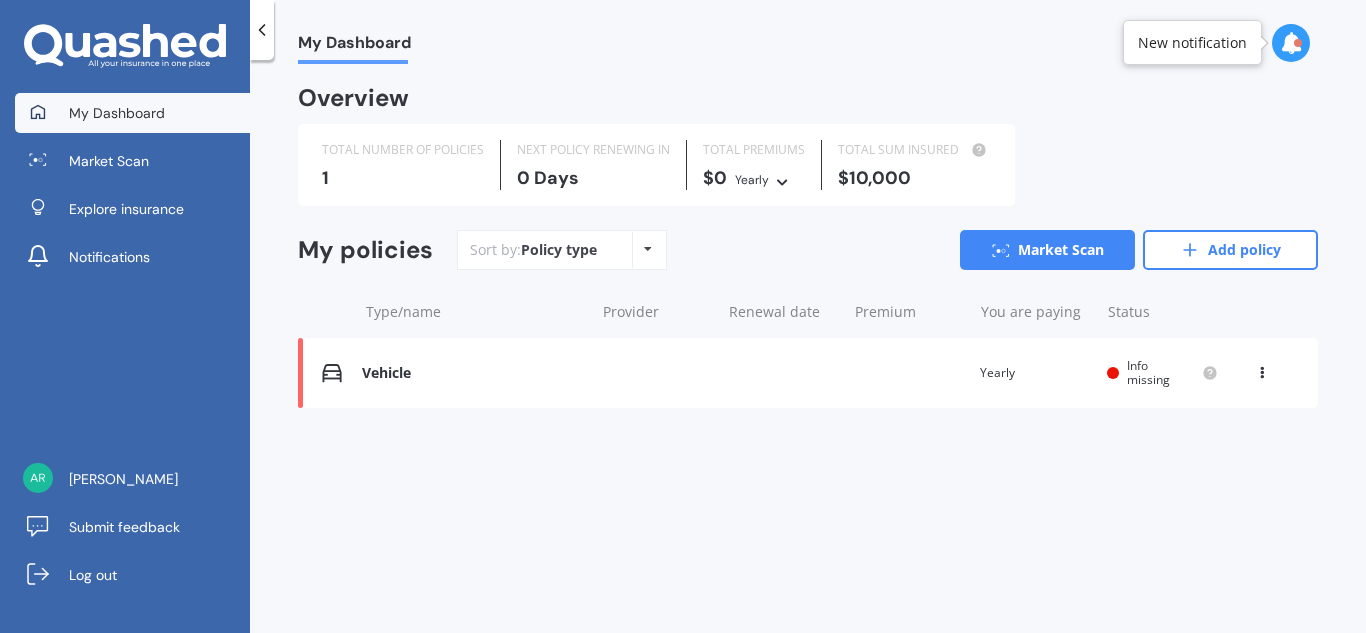 click on "Vehicle" at bounding box center (473, 373) 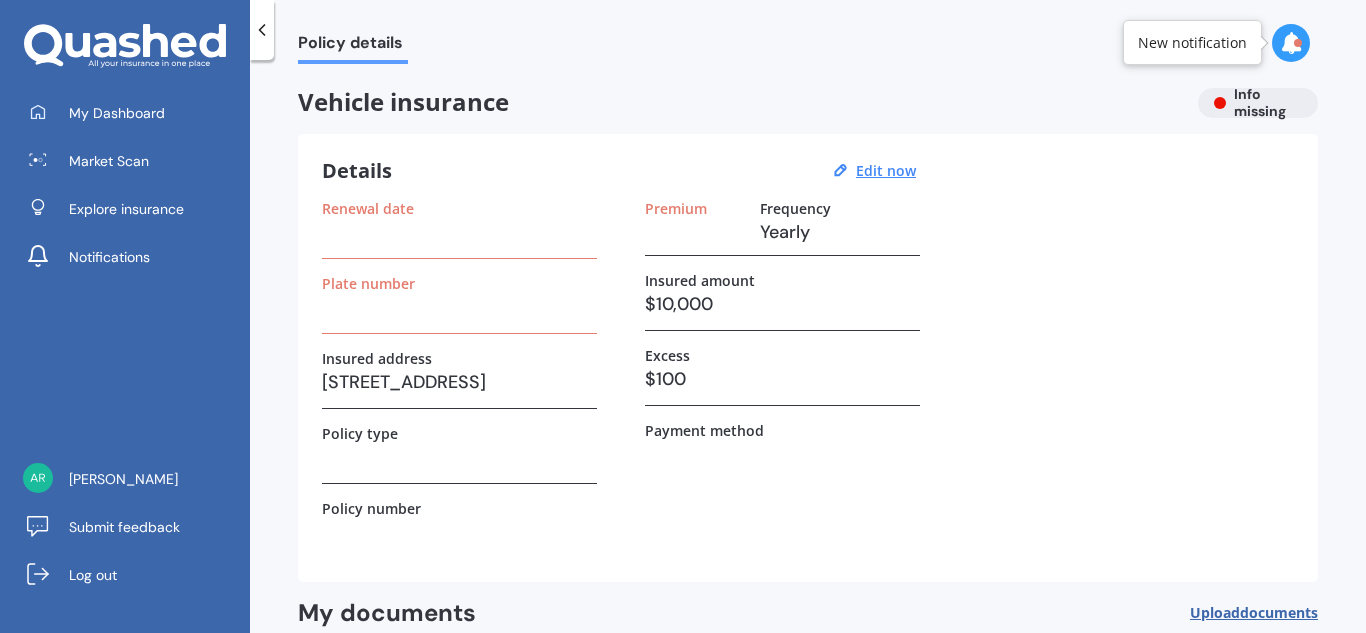 scroll, scrollTop: 3, scrollLeft: 0, axis: vertical 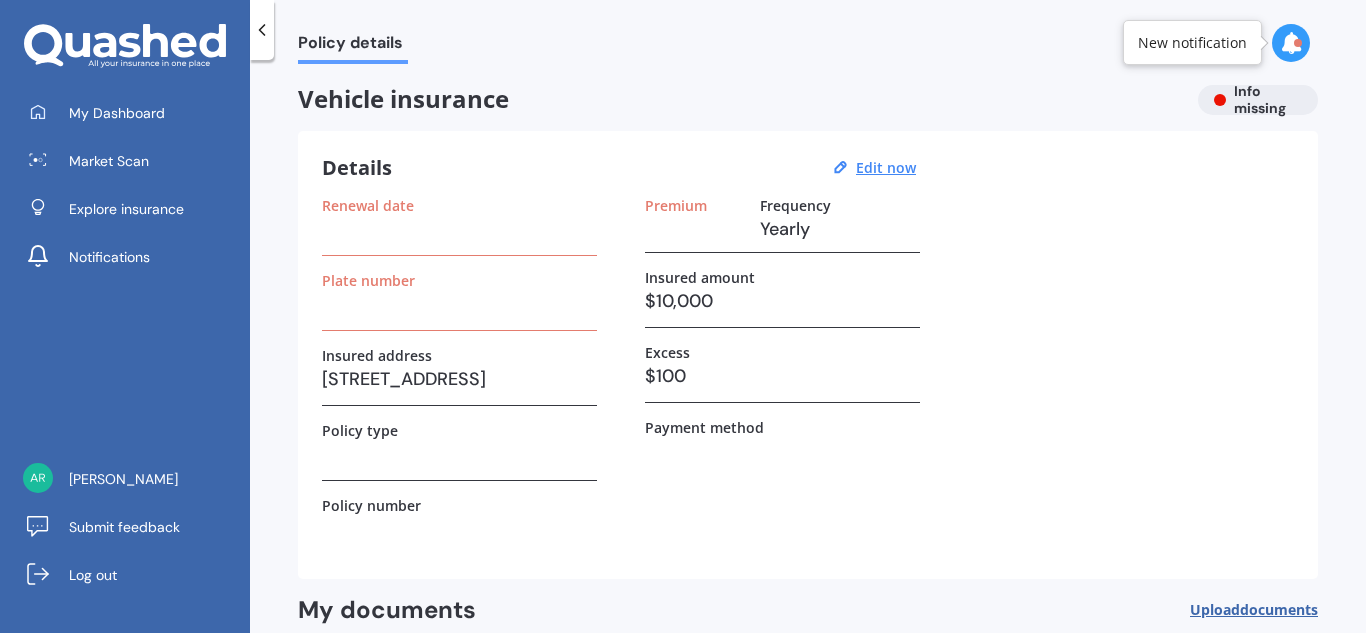click at bounding box center (459, 229) 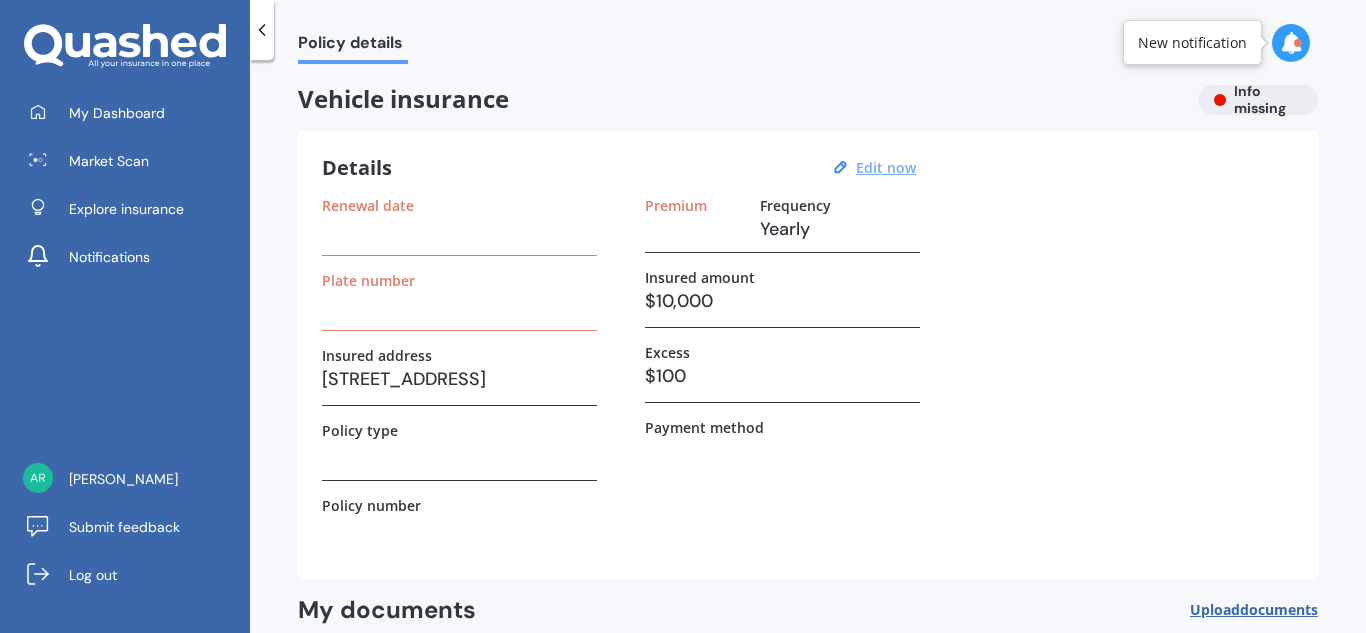 click on "Edit now" at bounding box center (886, 167) 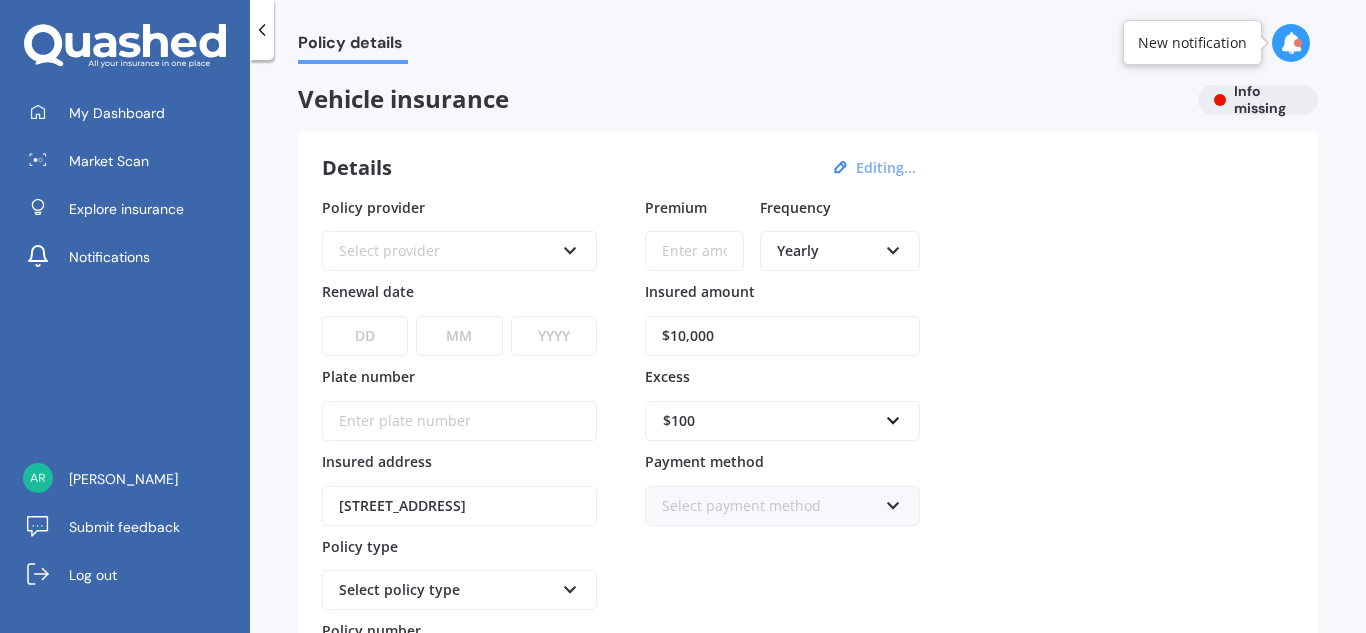 click on "Select provider AA AMI AMP ANZ ASB Aioi Nissay Dowa Ando Assurant BNZ Co-Operative Bank Cove FMG Initio Kiwibank Lantern [PERSON_NAME] MAS NAC NZI Other Provident SBS Star Insure State [PERSON_NAME] TSB Tower Trade Me Insurance Vero Westpac YOUI" at bounding box center [459, 251] 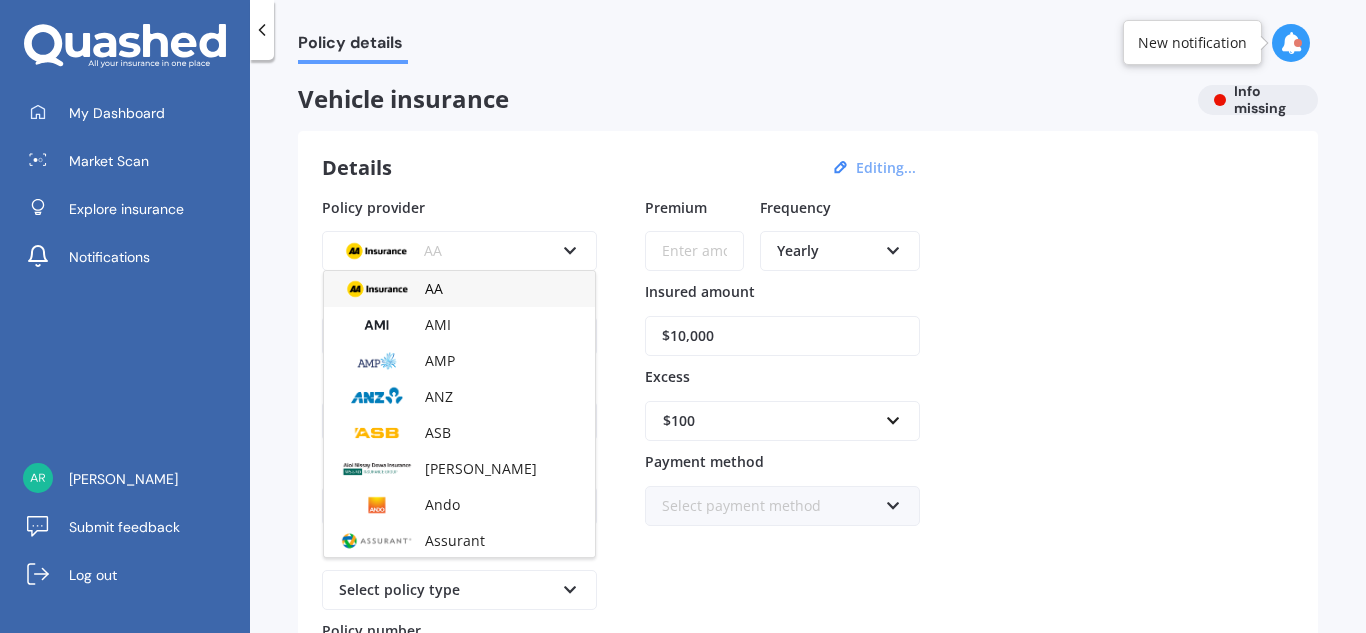 click on "AA AA AMI AMP ANZ ASB Aioi Nissay Dowa Ando Assurant BNZ Co-Operative Bank Cove FMG Initio Kiwibank Lantern [PERSON_NAME] MAS NAC NZI Other Provident SBS Star Insure State [PERSON_NAME] TSB Tower Trade Me Insurance Vero Westpac YOUI" at bounding box center [459, 251] 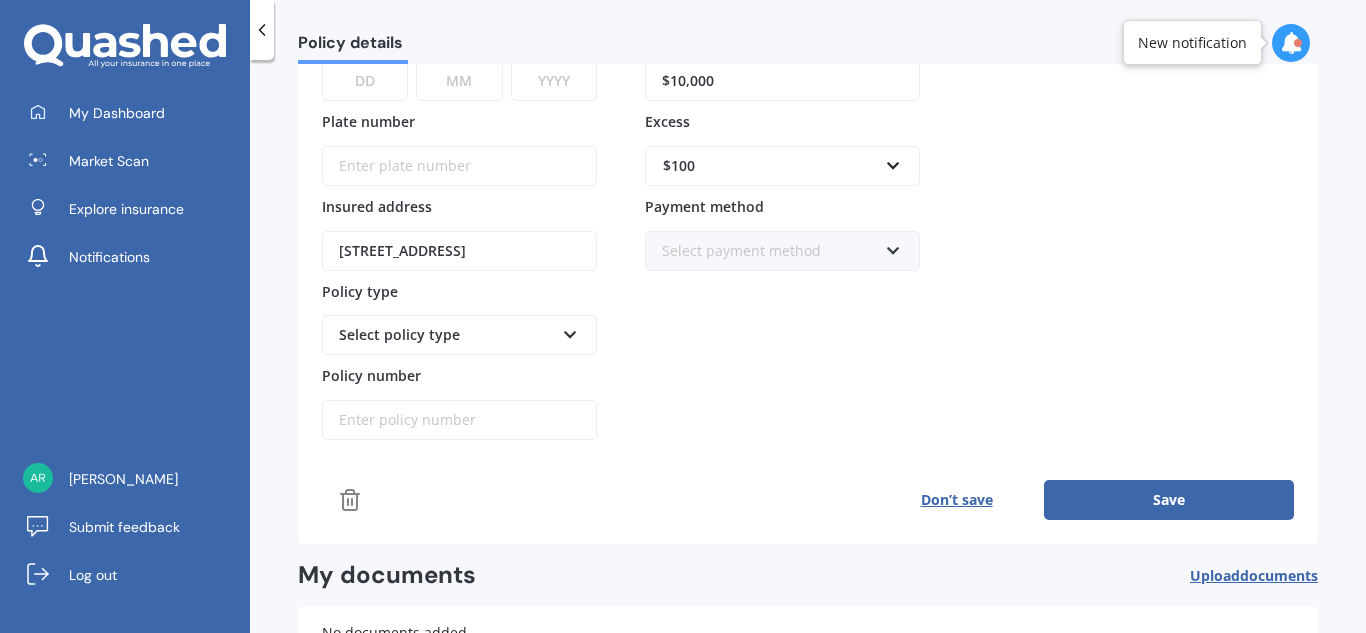 scroll, scrollTop: 430, scrollLeft: 0, axis: vertical 